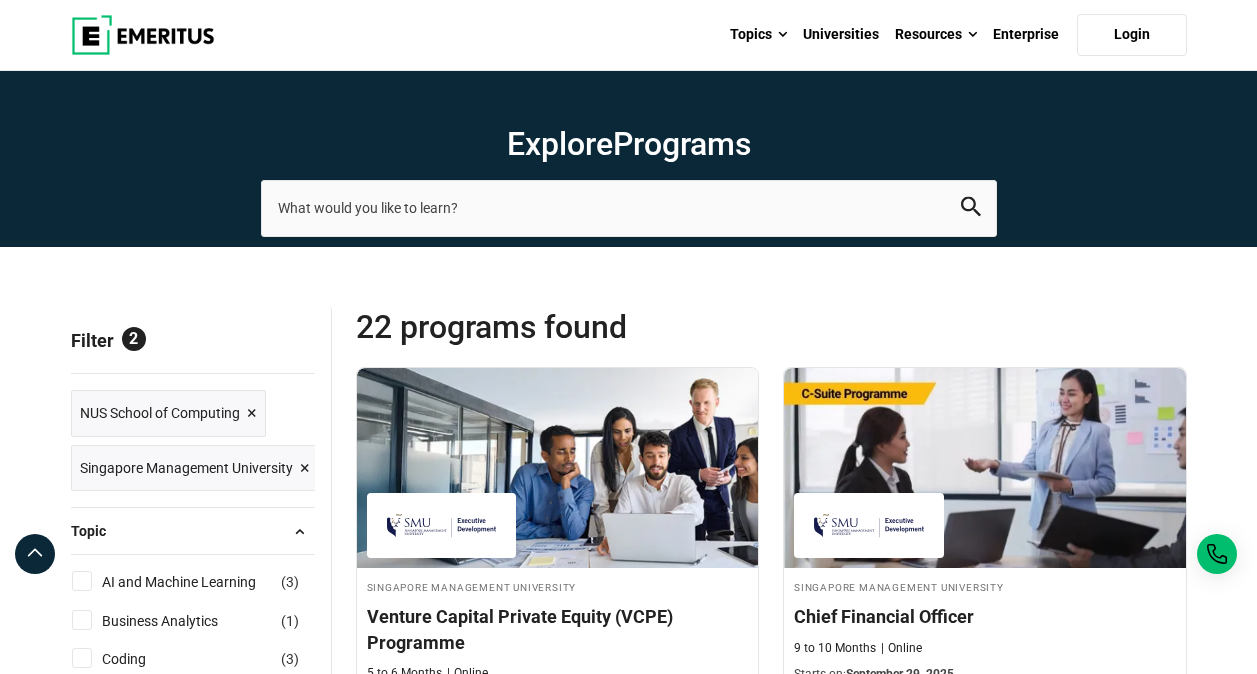 scroll, scrollTop: 2900, scrollLeft: 0, axis: vertical 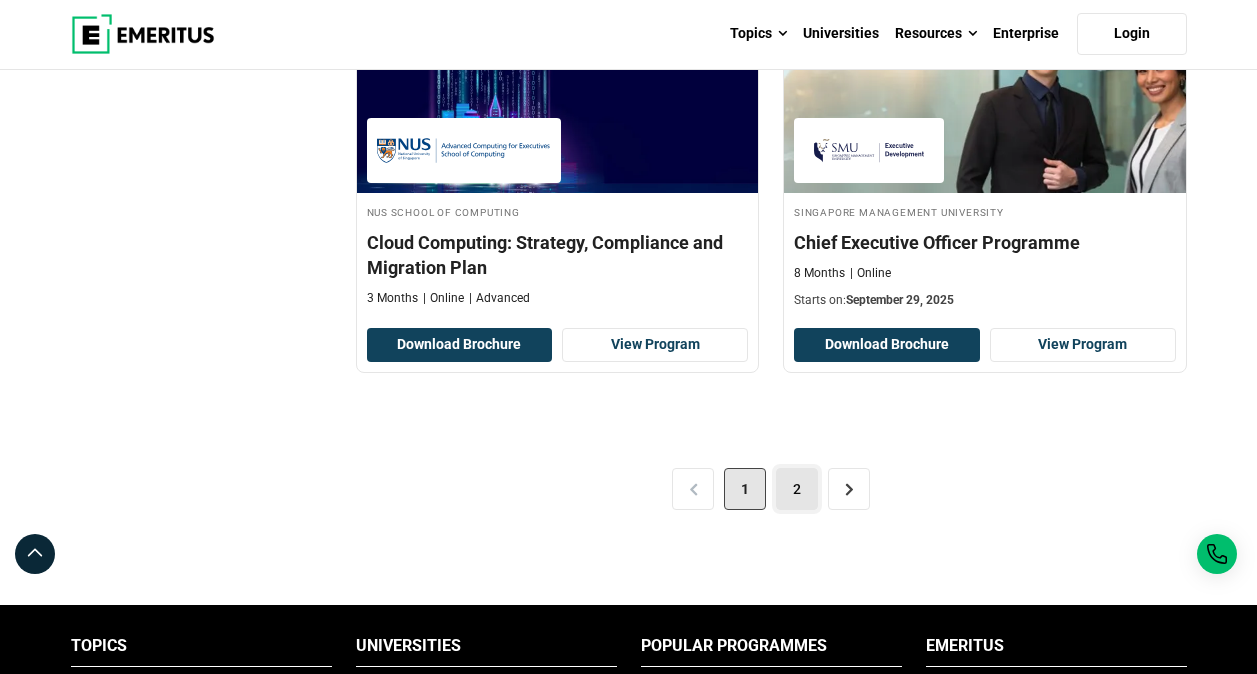 click on "2" at bounding box center [797, 489] 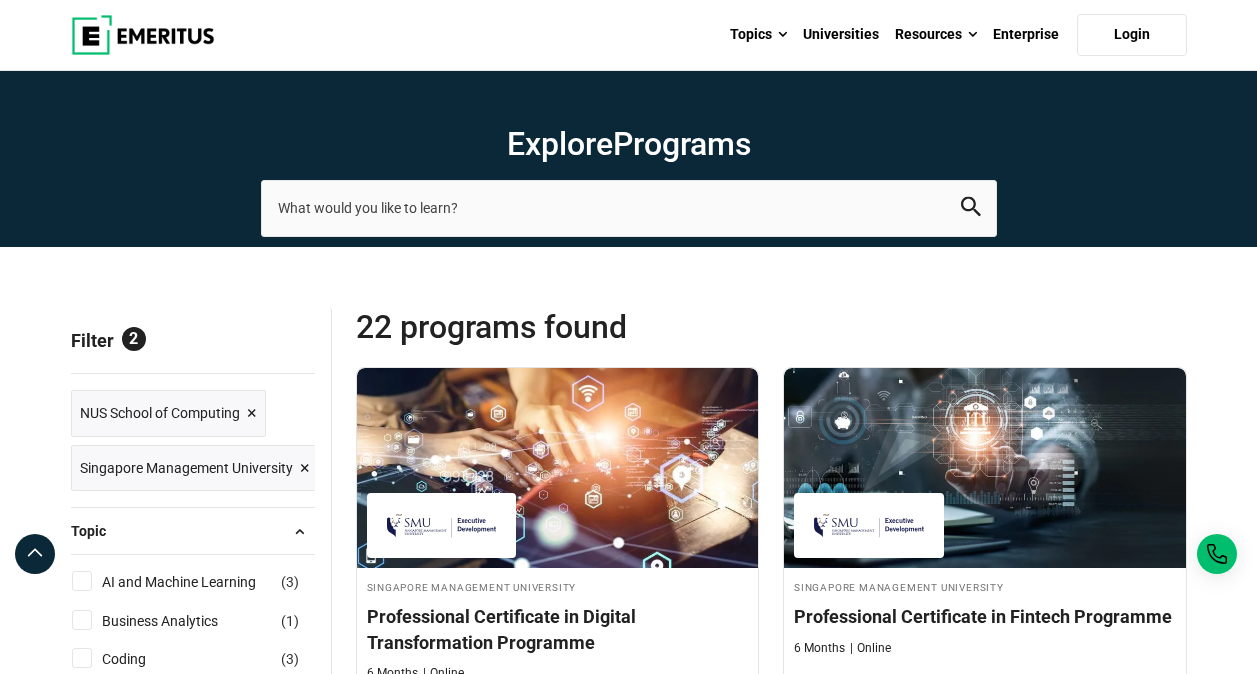 scroll, scrollTop: 0, scrollLeft: 0, axis: both 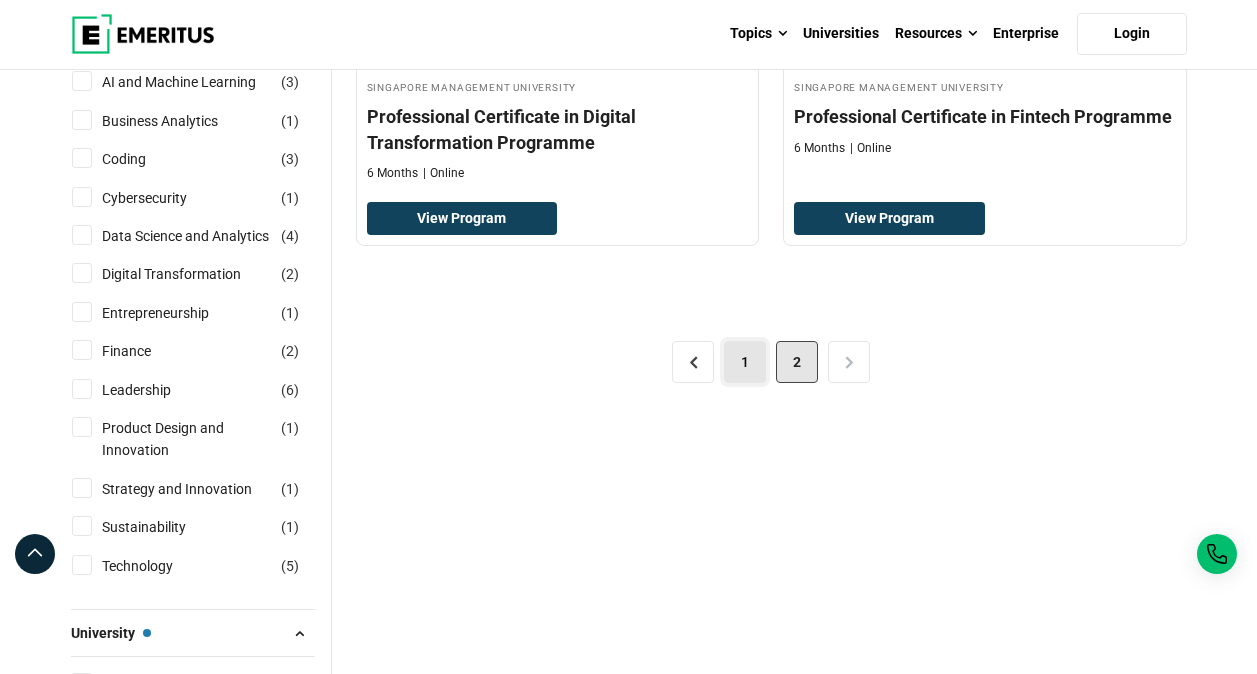 click on "1" at bounding box center (745, 362) 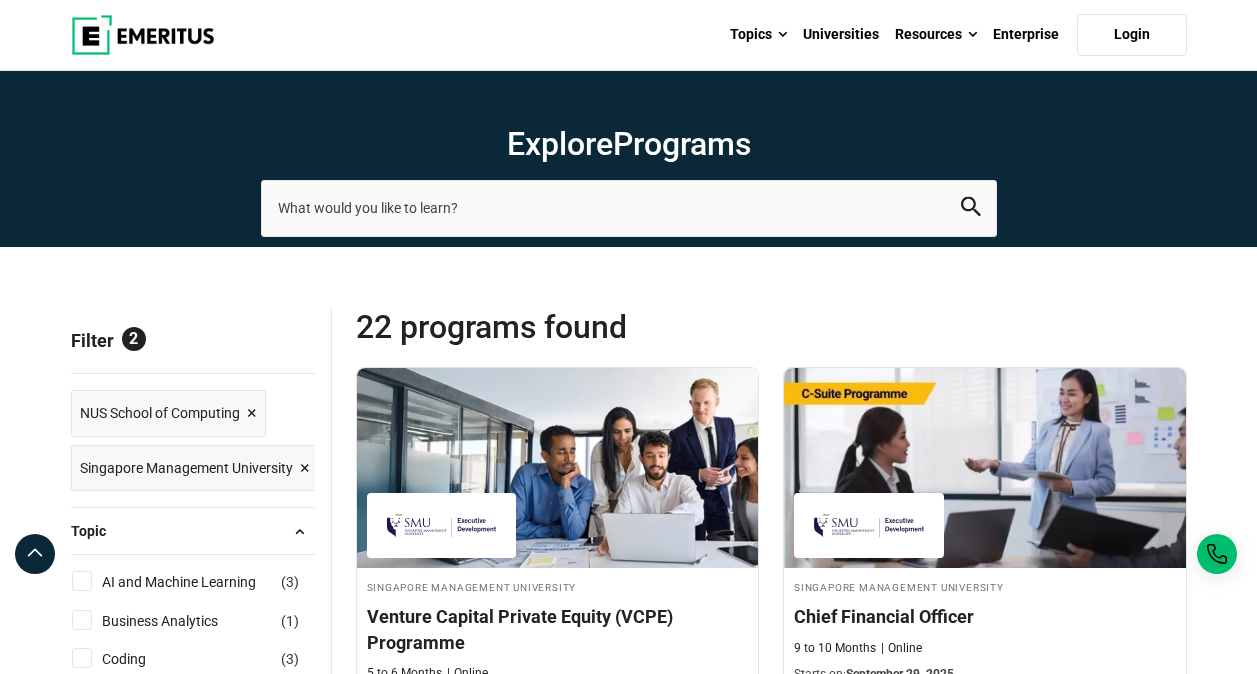 scroll, scrollTop: 0, scrollLeft: 0, axis: both 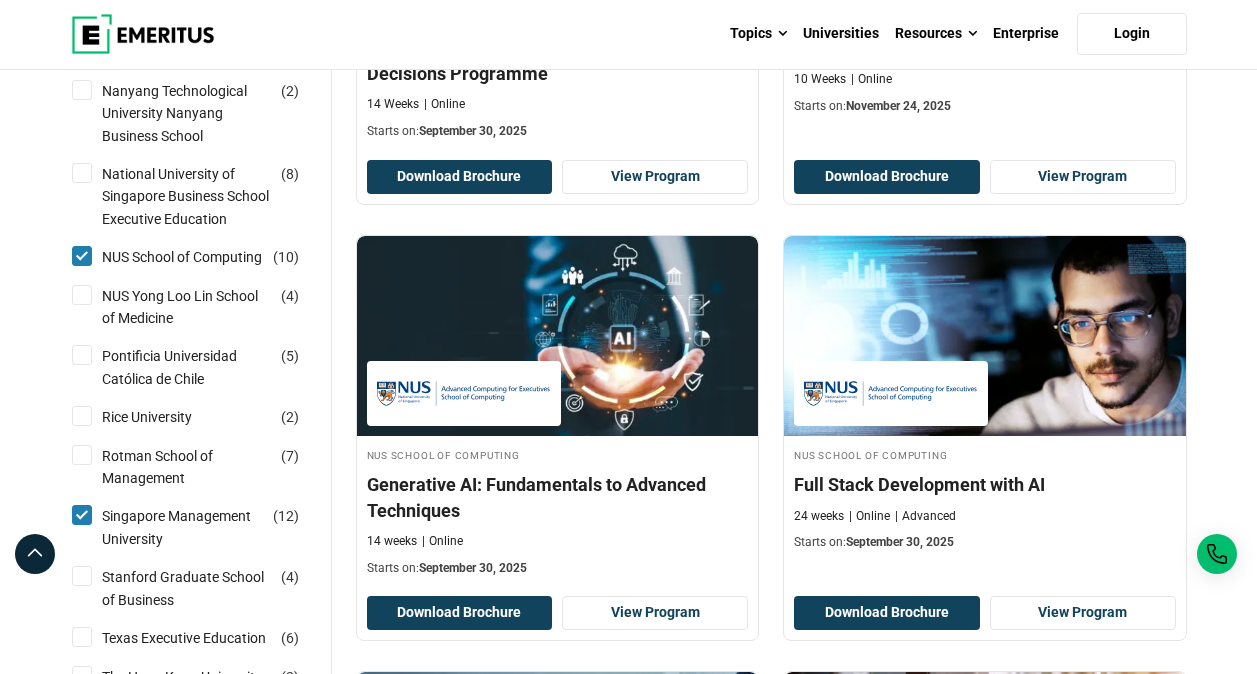 click on "NUS School of Computing   ( 10 )" at bounding box center (82, 256) 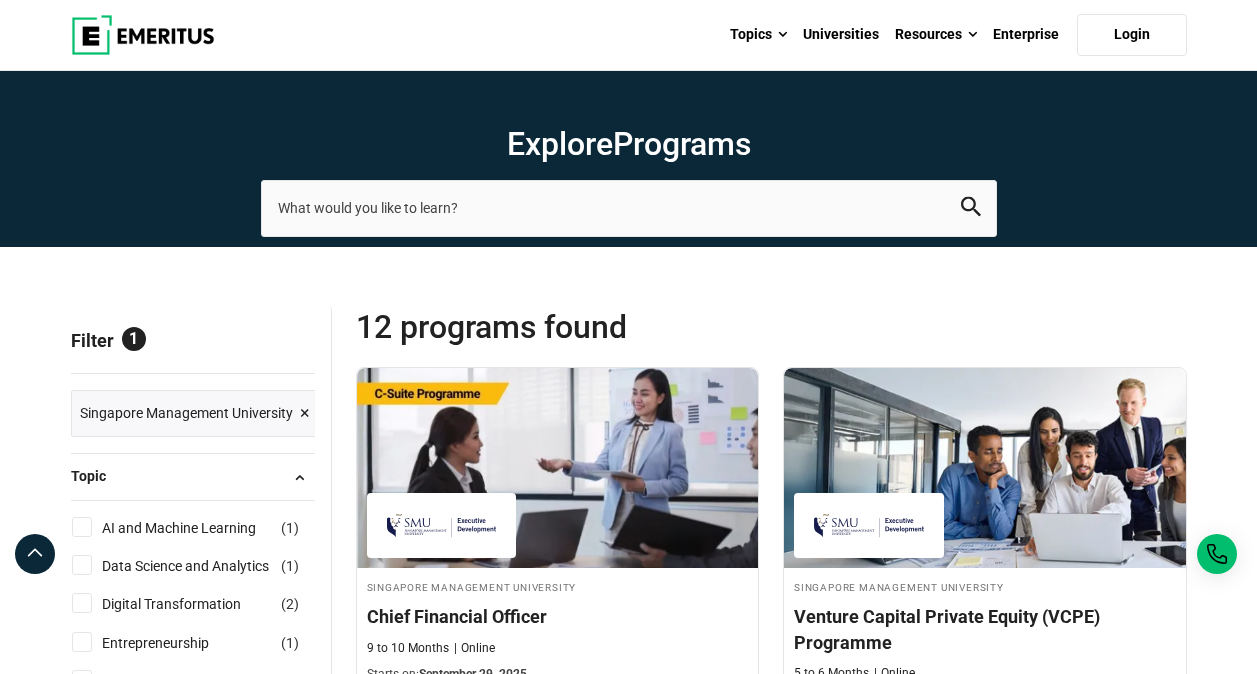 scroll, scrollTop: 0, scrollLeft: 0, axis: both 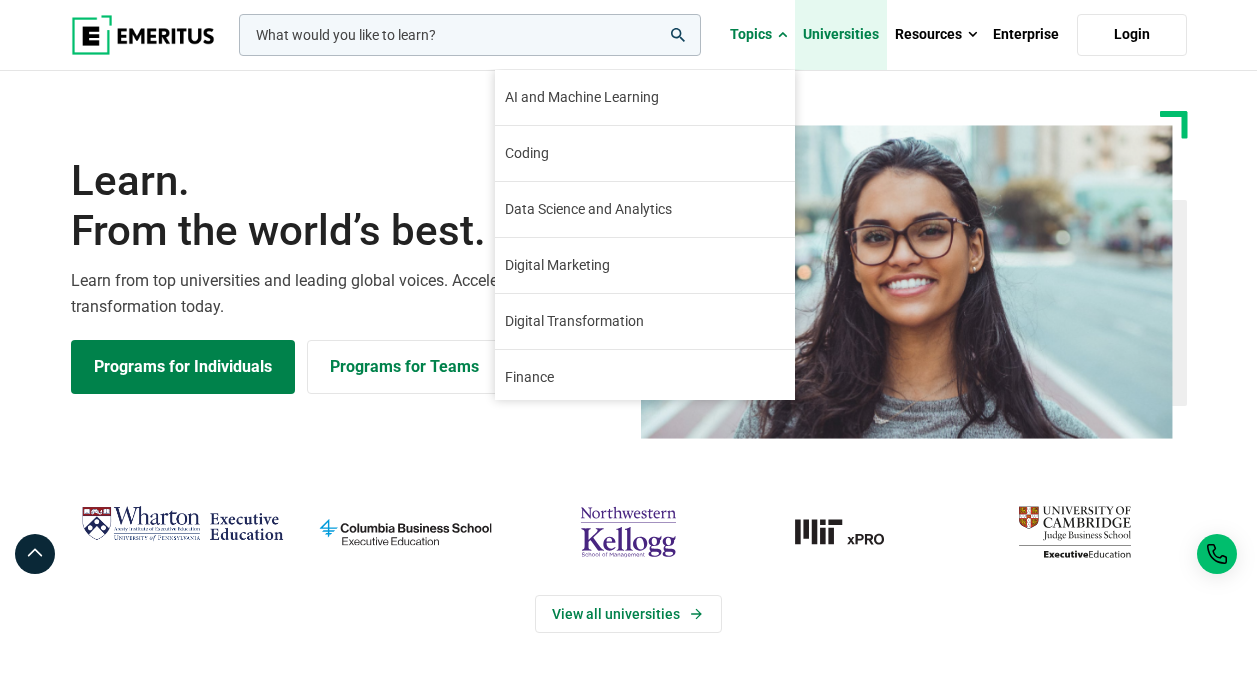click on "Universities" at bounding box center (841, 35) 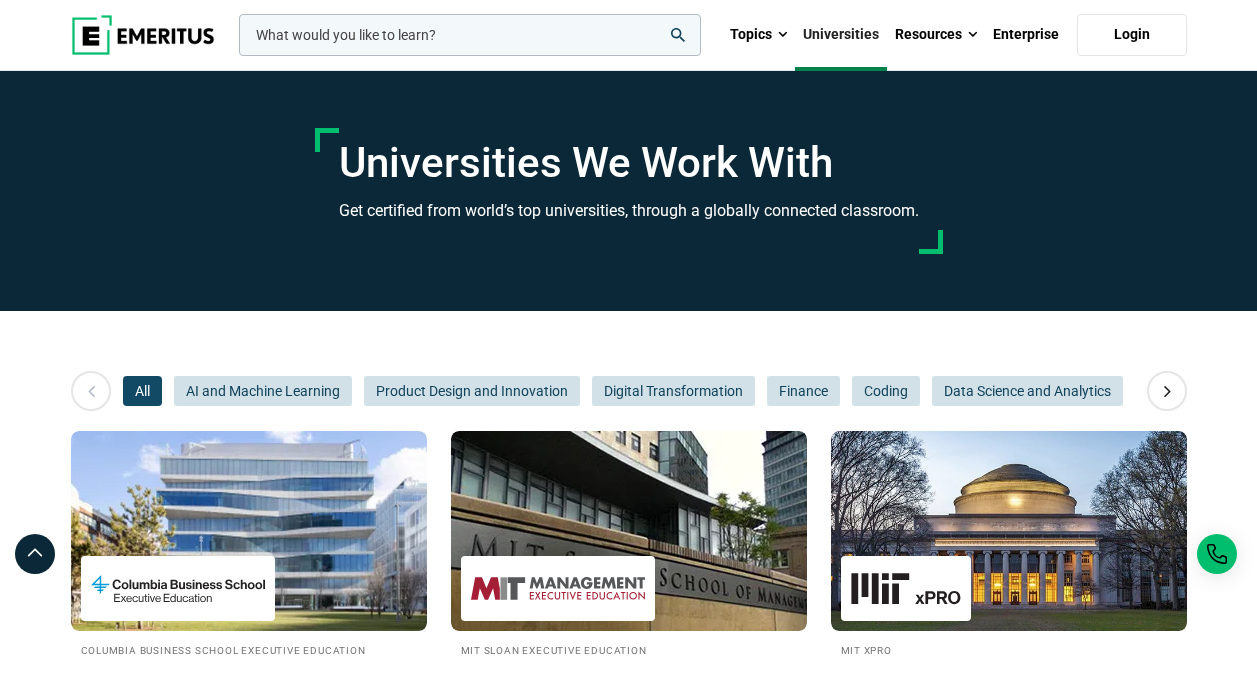 scroll, scrollTop: 0, scrollLeft: 0, axis: both 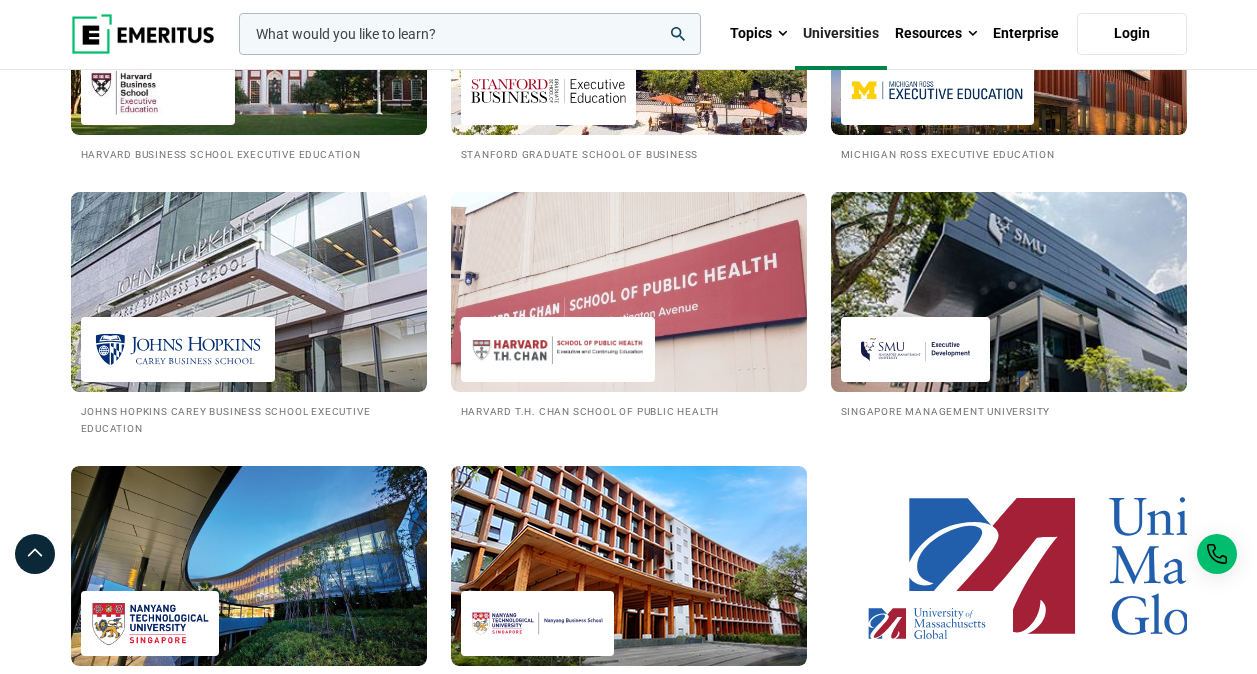 click at bounding box center (1009, 292) 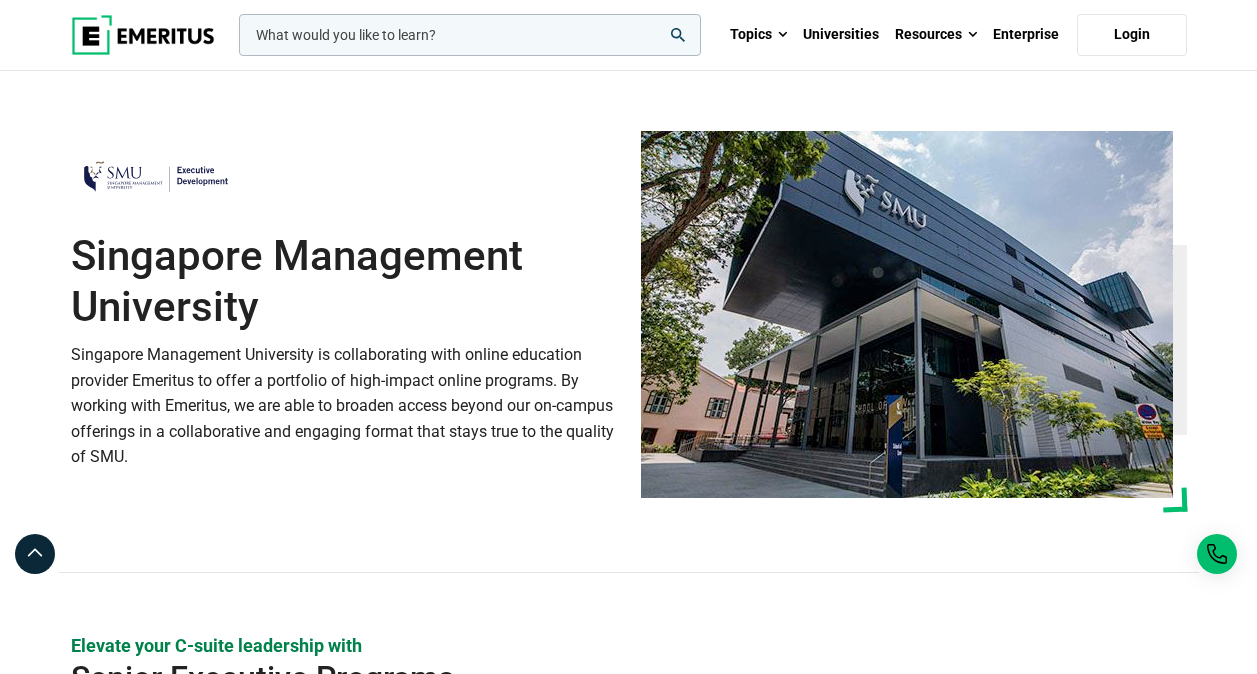 scroll, scrollTop: 0, scrollLeft: 0, axis: both 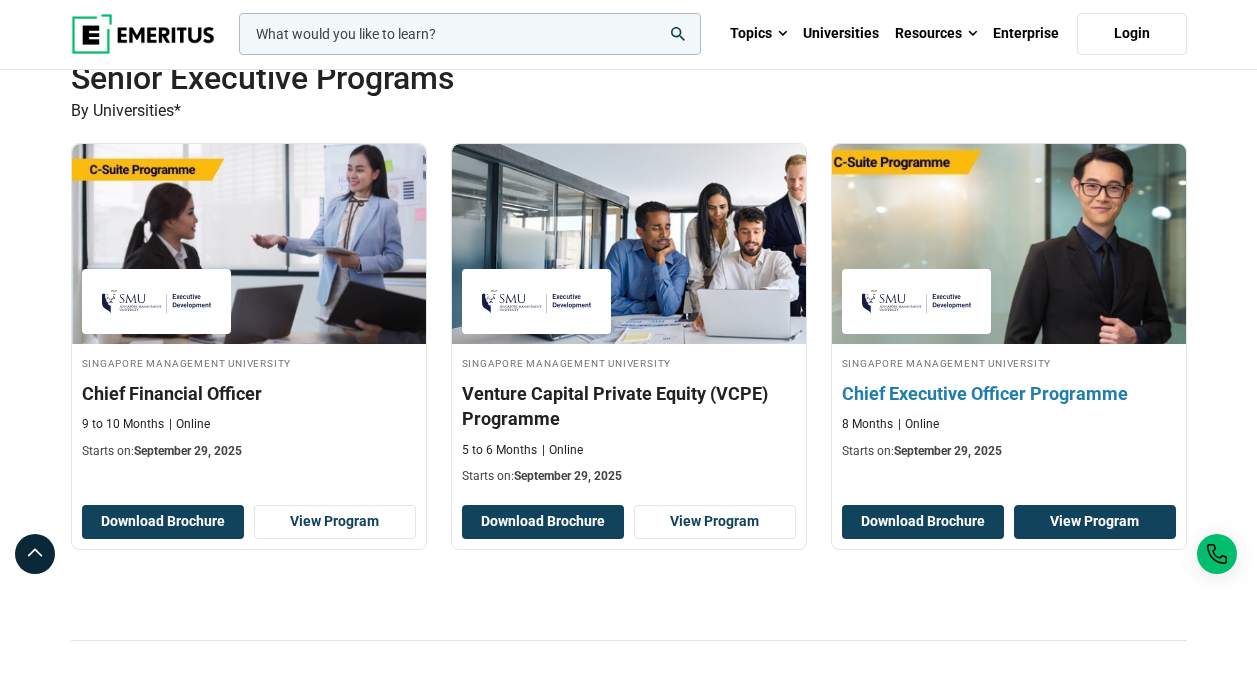 click on "View Program" at bounding box center (1095, 522) 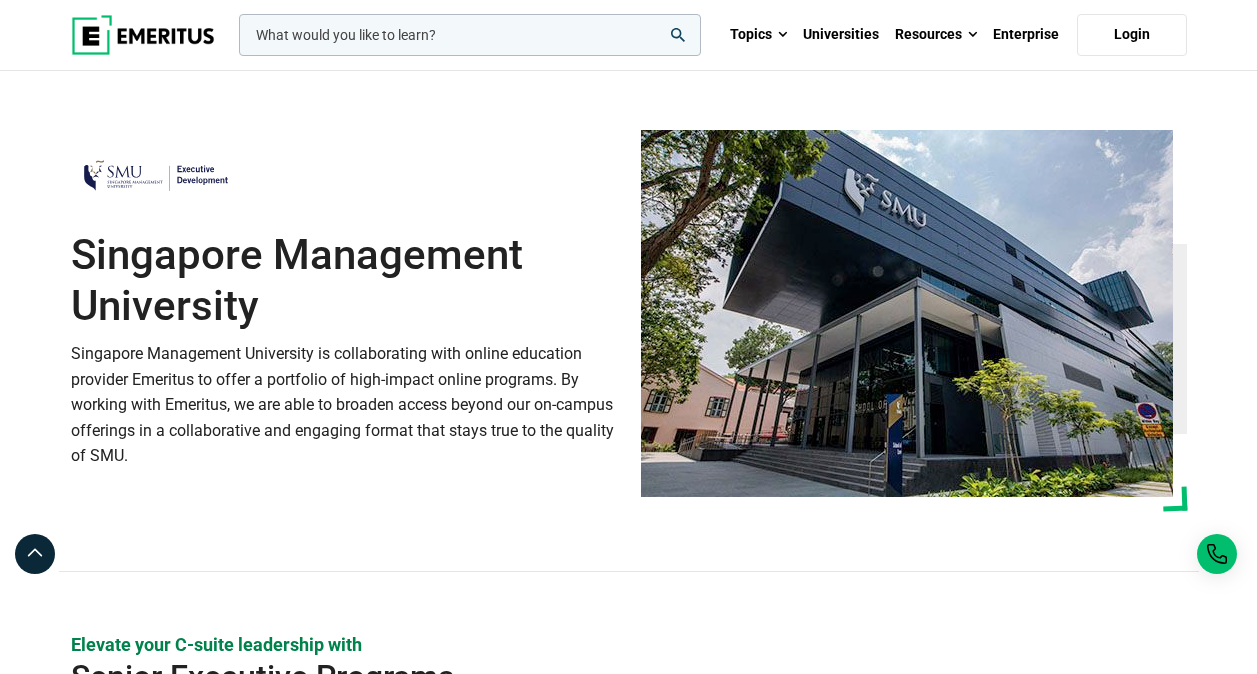 scroll, scrollTop: 0, scrollLeft: 0, axis: both 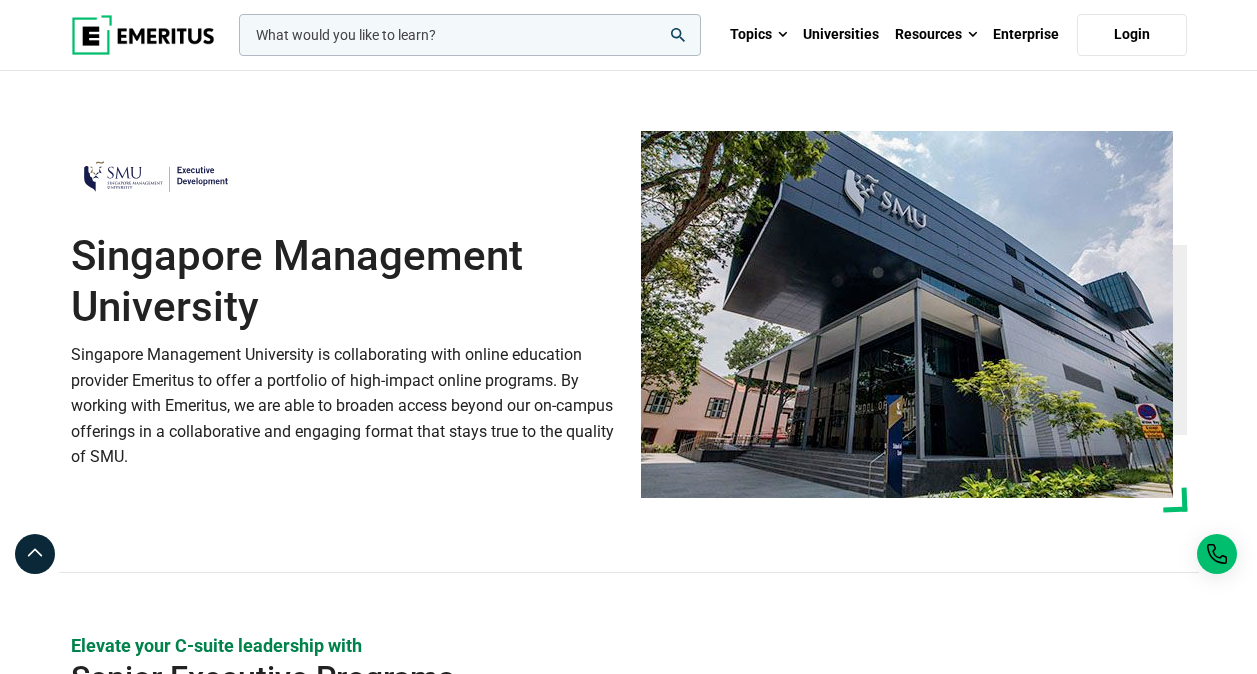 click at bounding box center (143, 35) 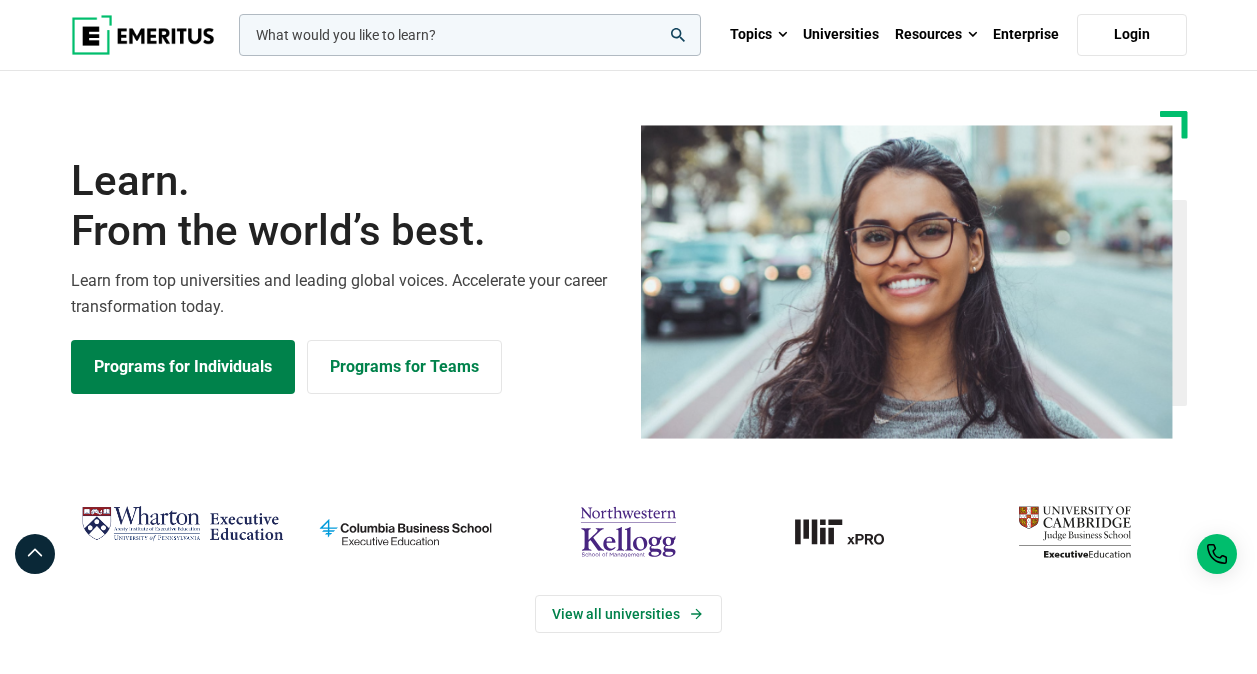 scroll, scrollTop: 0, scrollLeft: 0, axis: both 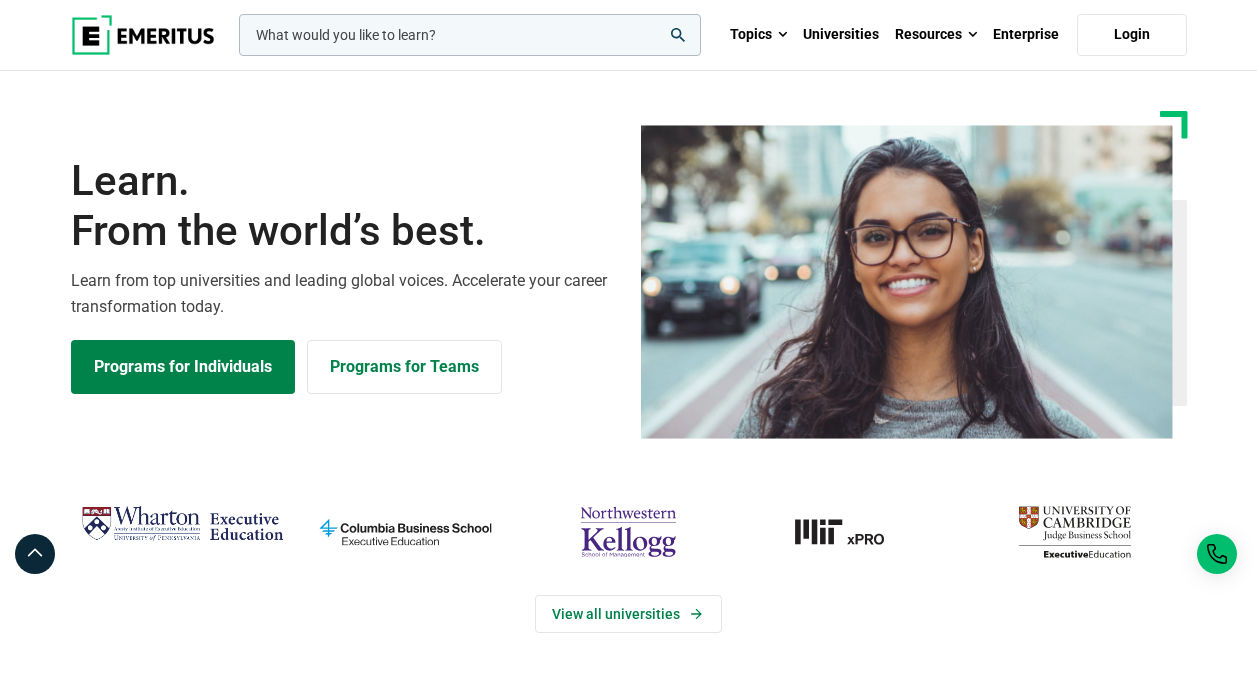 click at bounding box center [143, 35] 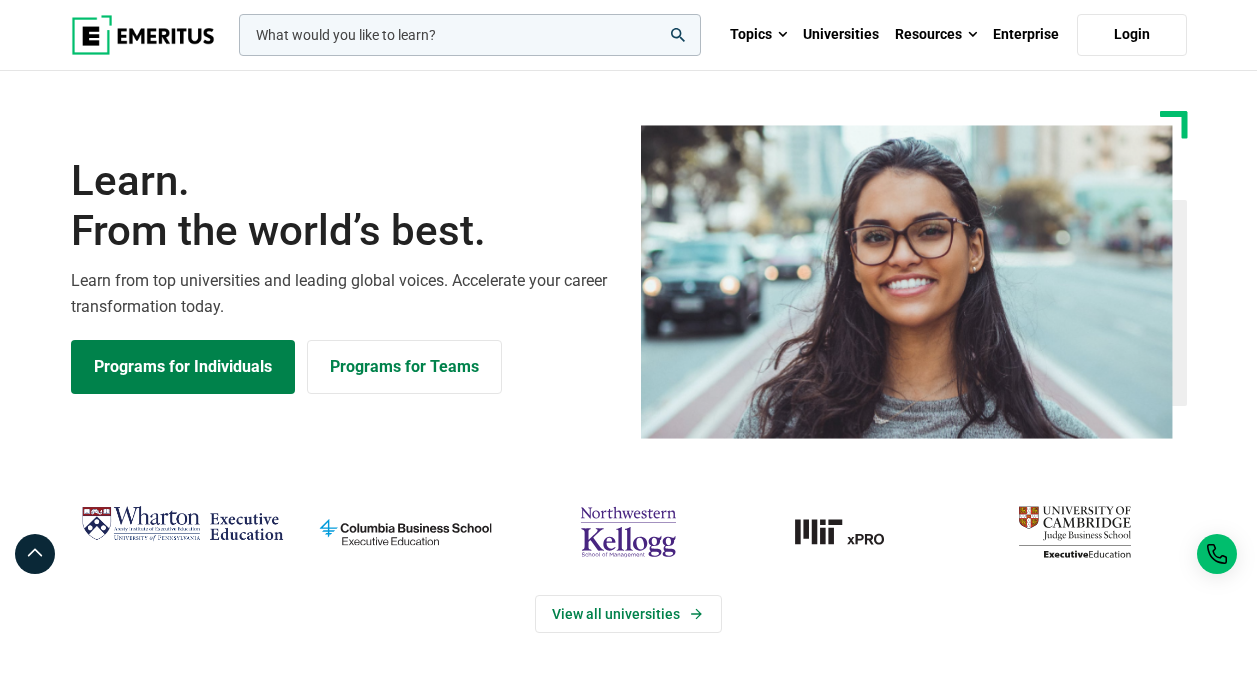 scroll, scrollTop: 0, scrollLeft: 0, axis: both 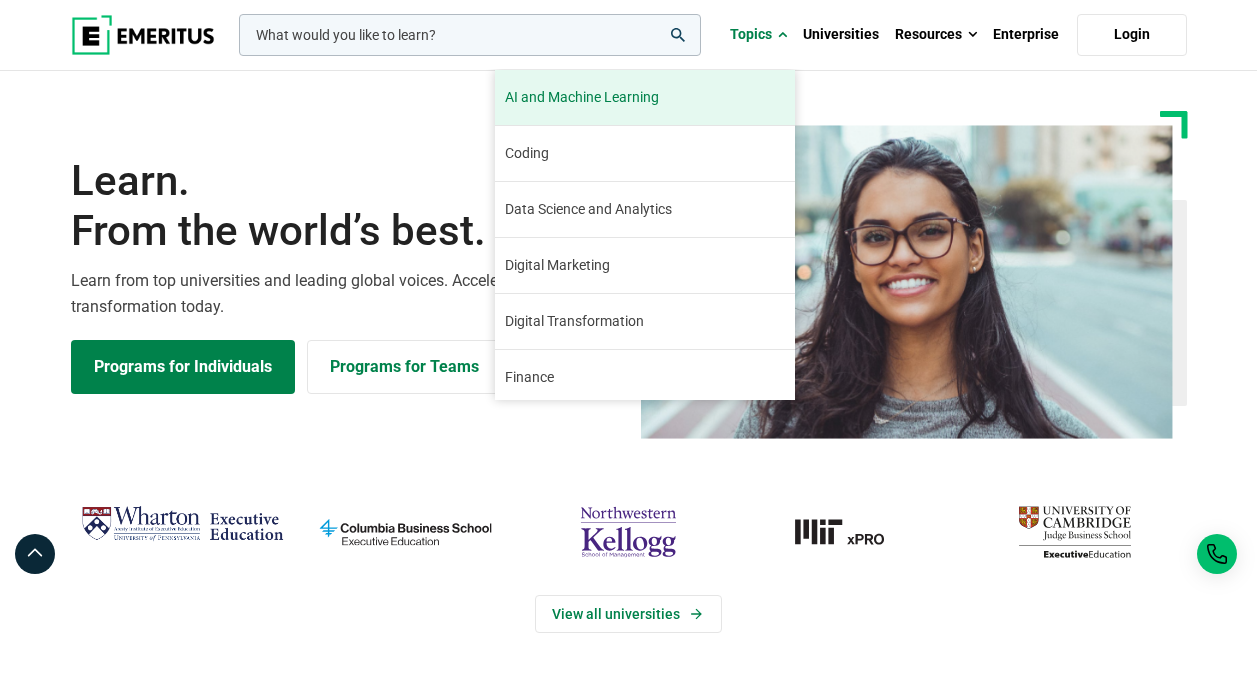 click on "AI and Machine Learning By 2023, 40 percent of infrastructure and operations teams in large organizations are expected to utilize solutions augmented by artificial intelligence and machine learning, as per Gartner. This promises to revolutionize business practices across industries, from healthcare to finance. As the scope of applications for these disciplines continues to broaden, the need for professionals to understand and implement them will only grow. You too can be a part of this revolution." at bounding box center [645, 97] 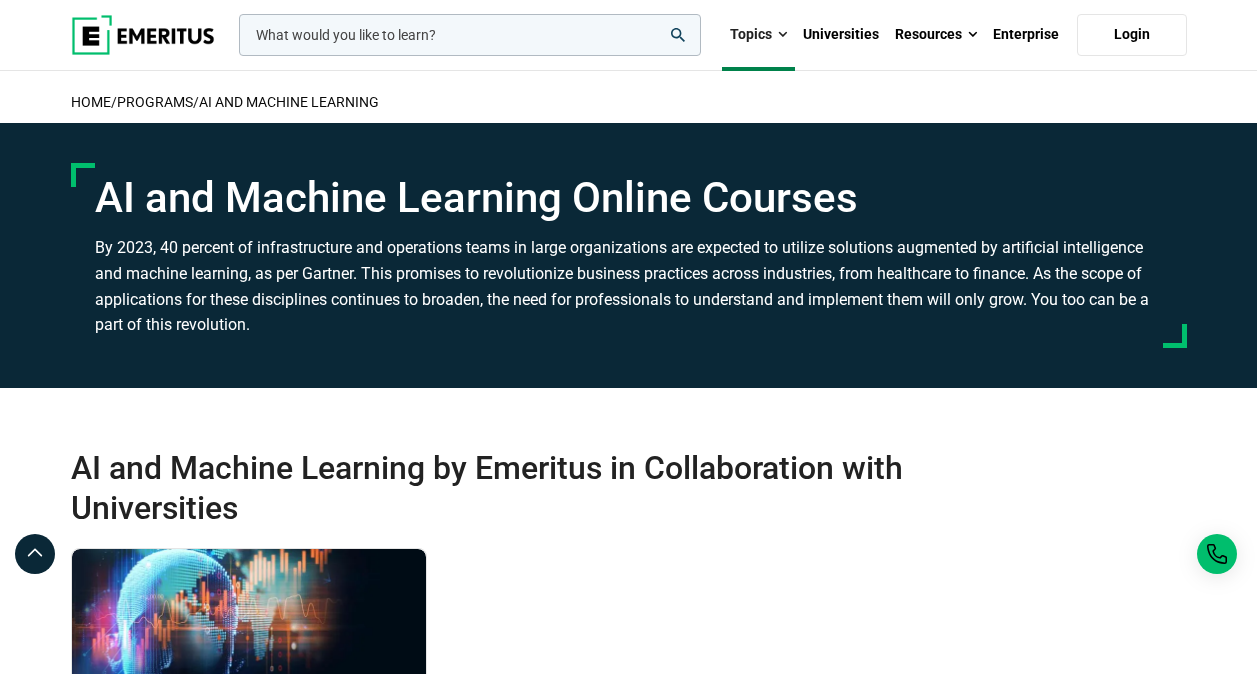 scroll, scrollTop: 0, scrollLeft: 0, axis: both 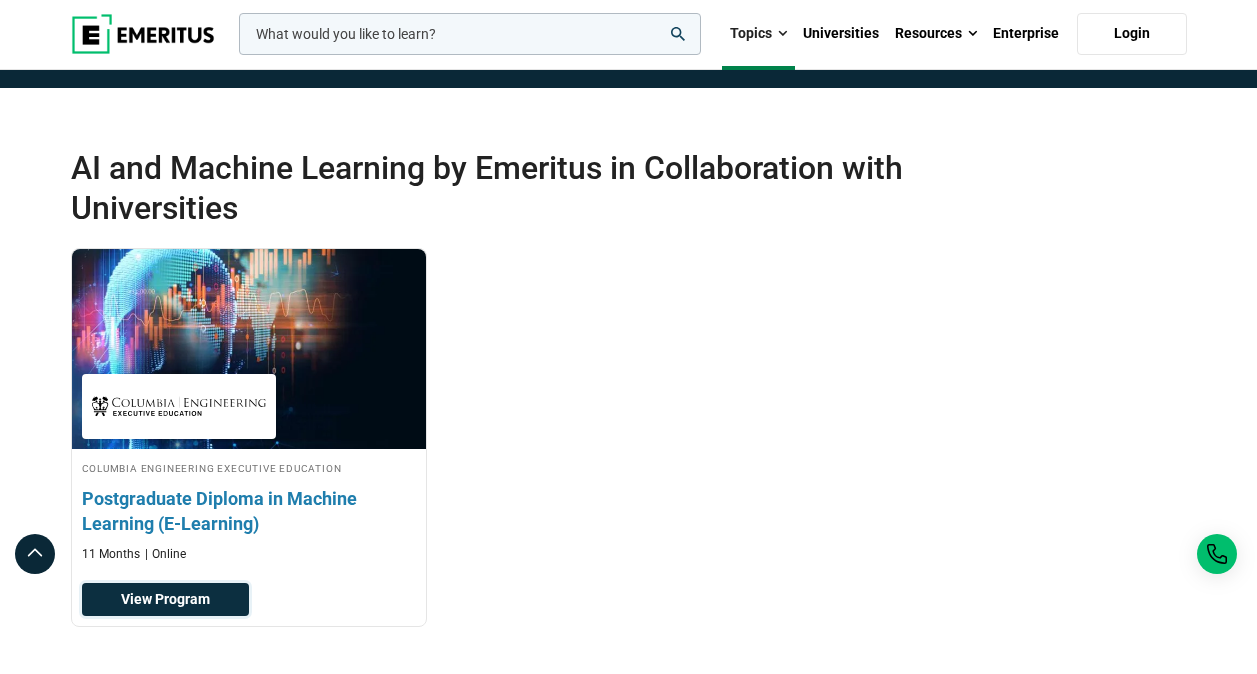 click on "View Program" at bounding box center [165, 600] 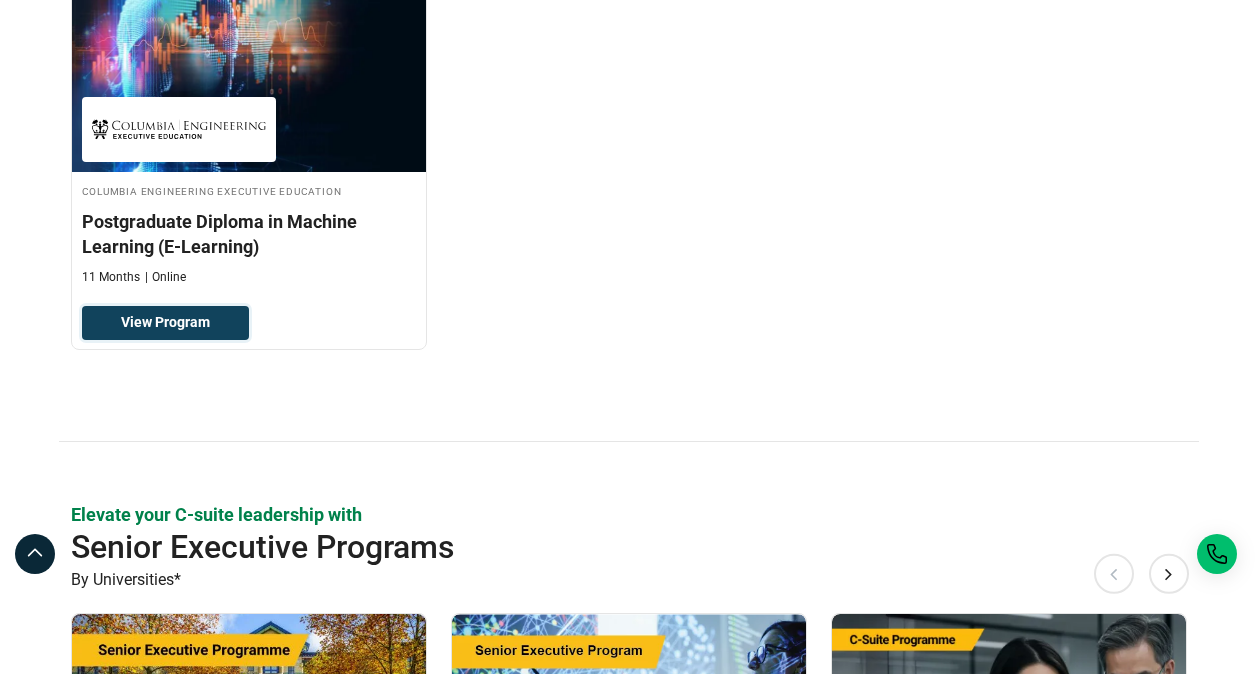 scroll, scrollTop: 900, scrollLeft: 0, axis: vertical 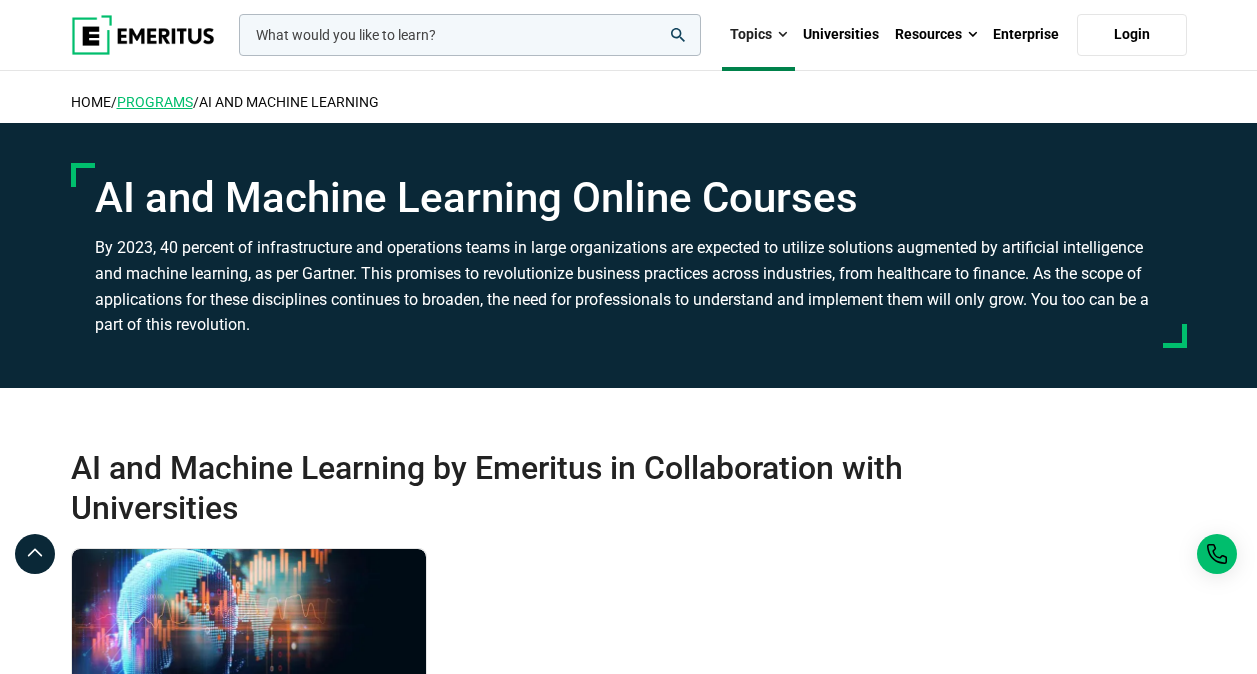 click on "Programs" at bounding box center (155, 102) 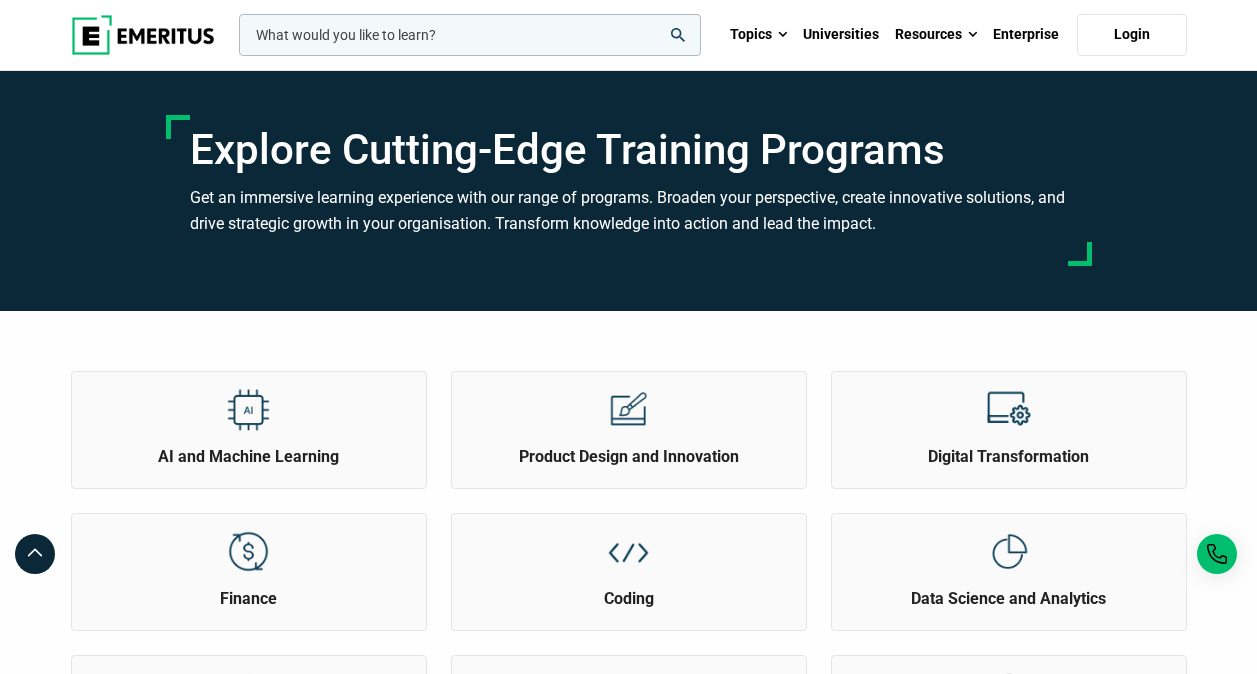 scroll, scrollTop: 0, scrollLeft: 0, axis: both 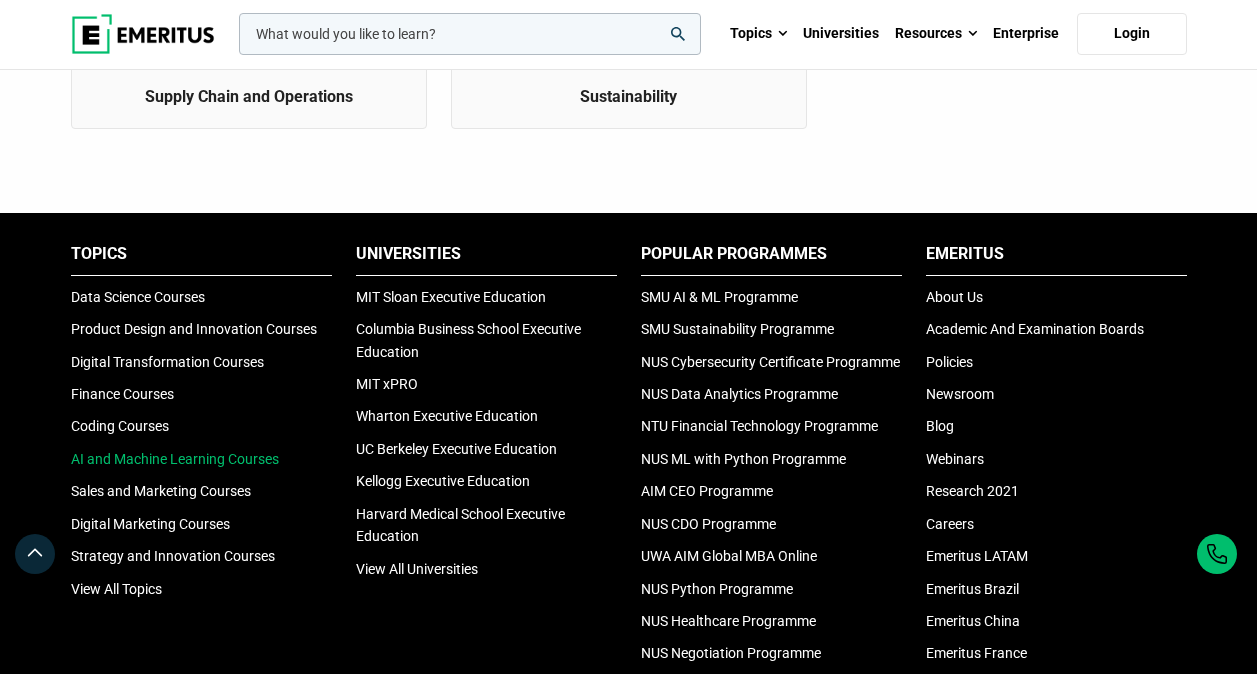 click on "AI and Machine Learning Courses" at bounding box center [175, 459] 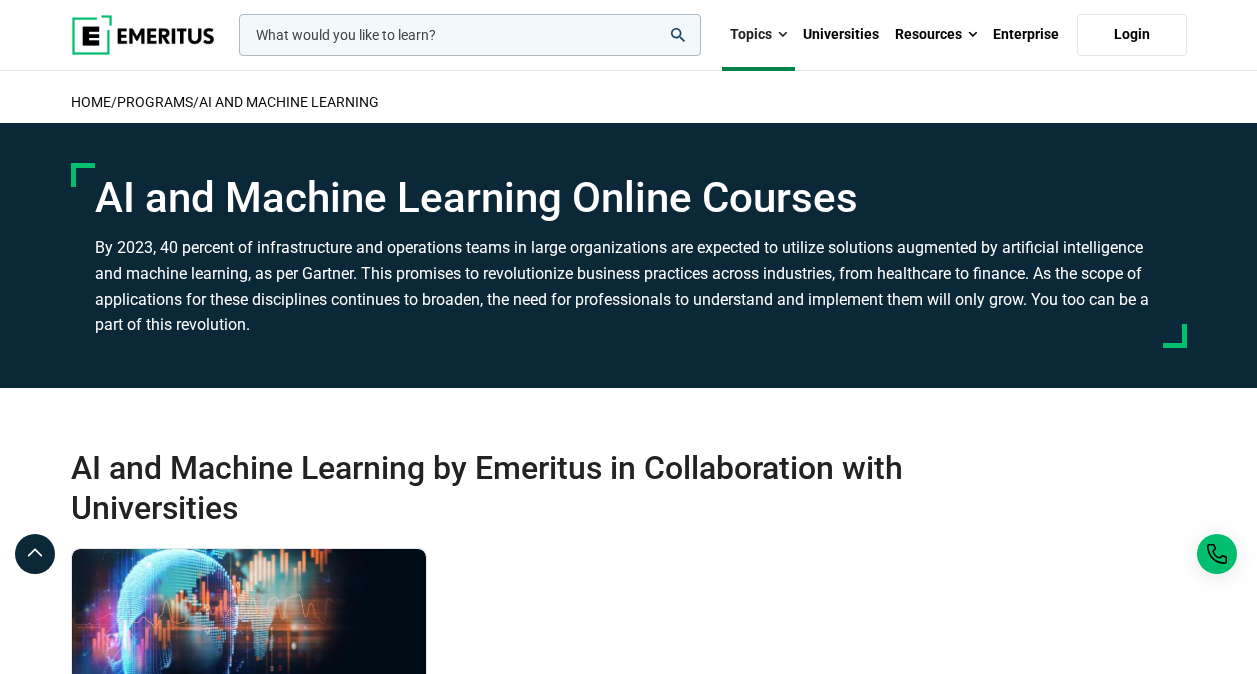 scroll, scrollTop: 400, scrollLeft: 0, axis: vertical 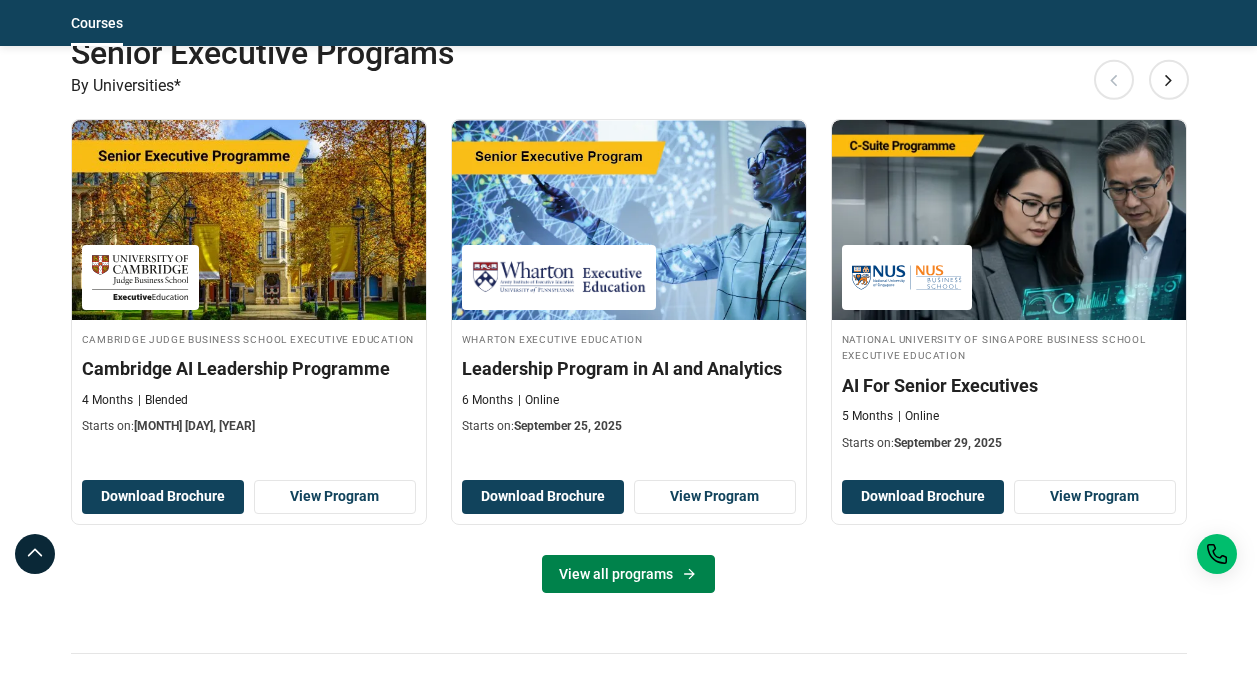 click on "View all programs" at bounding box center (628, 574) 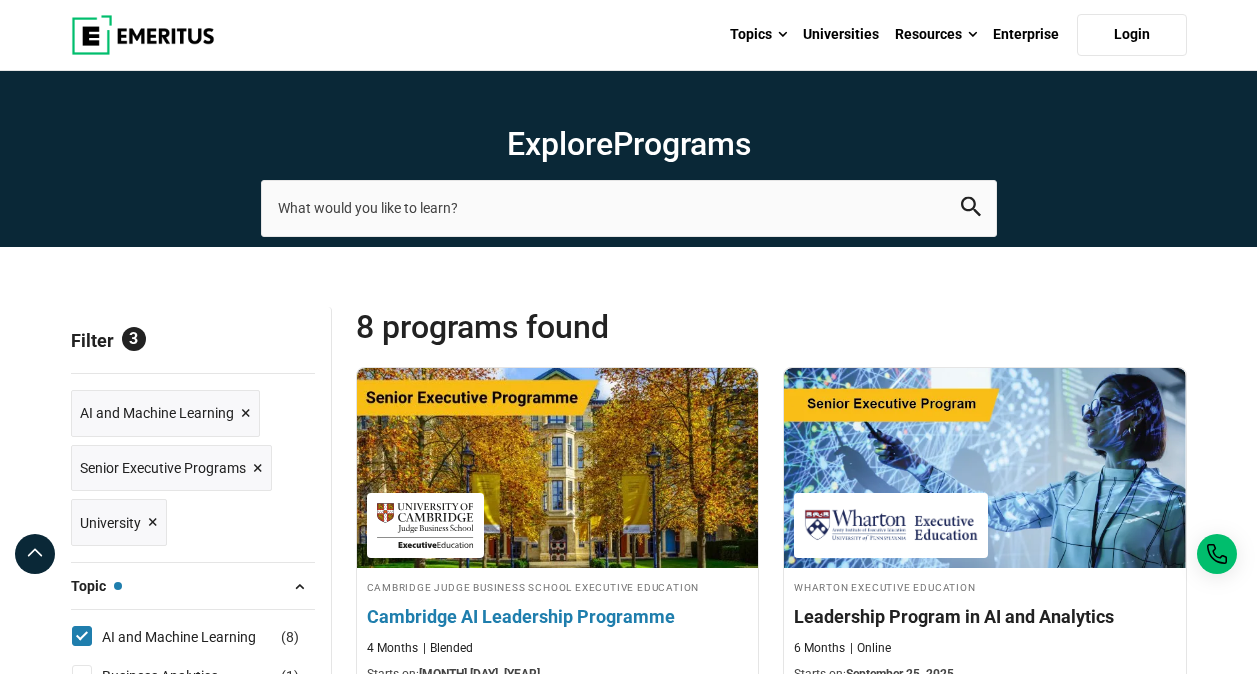scroll, scrollTop: 0, scrollLeft: 0, axis: both 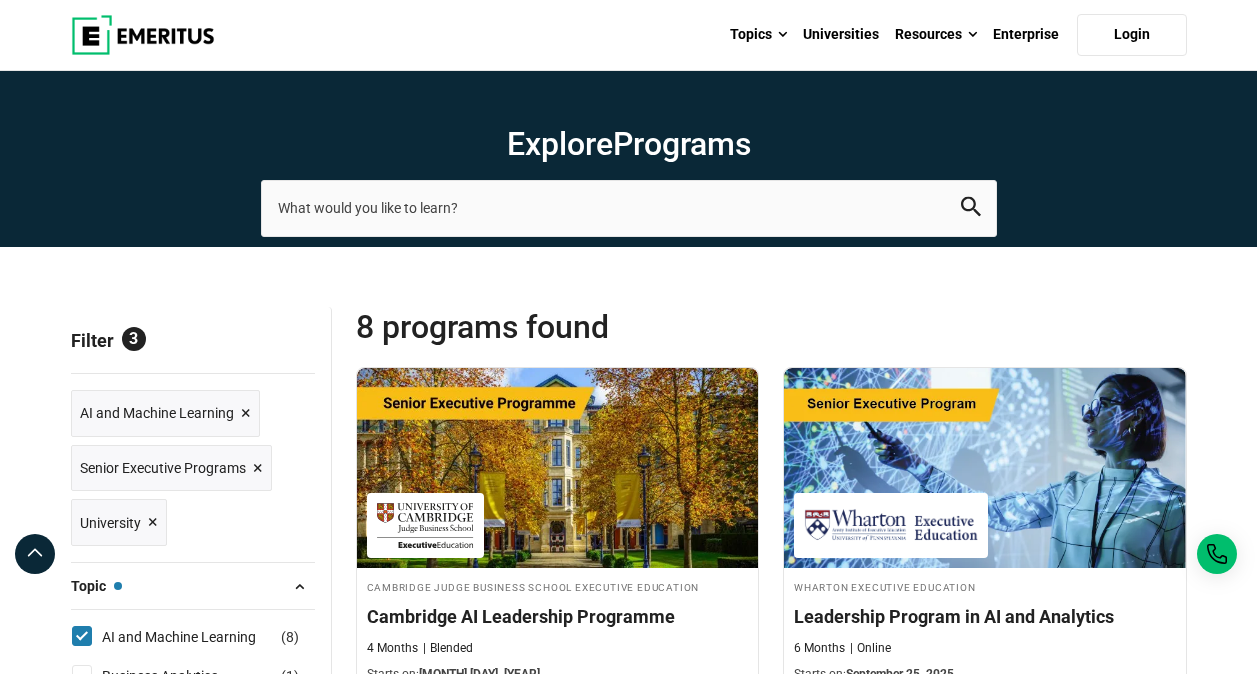 click on "×" at bounding box center (246, 413) 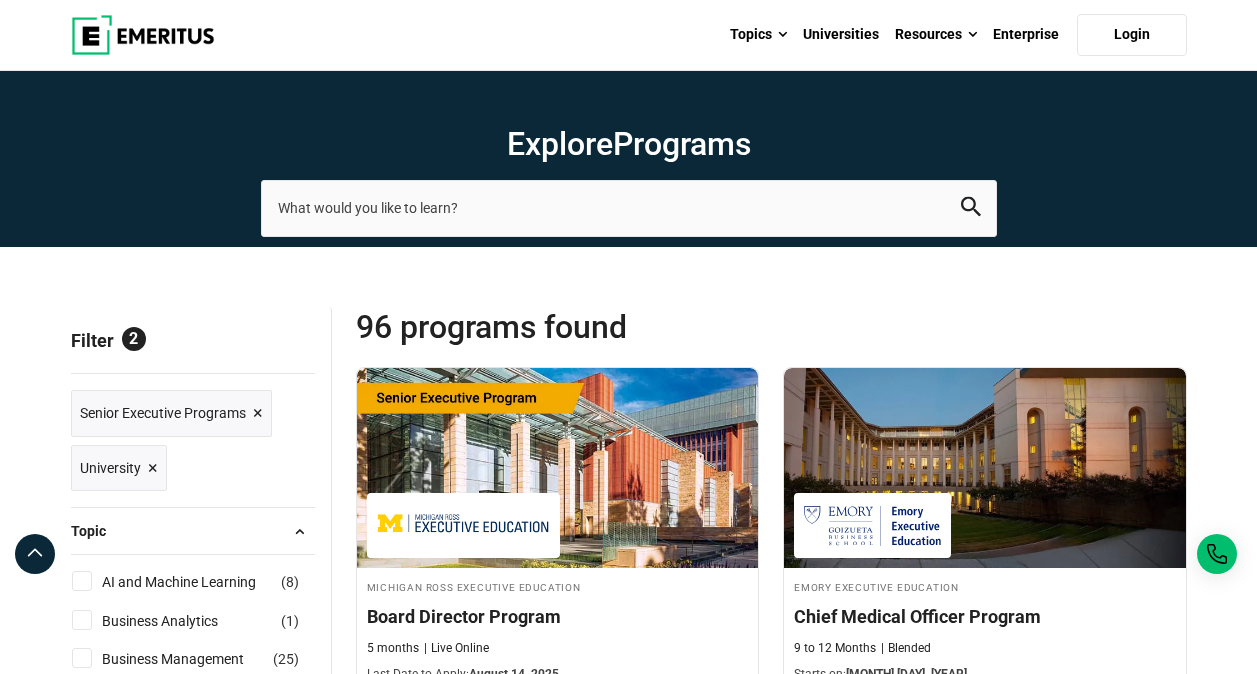scroll, scrollTop: 0, scrollLeft: 0, axis: both 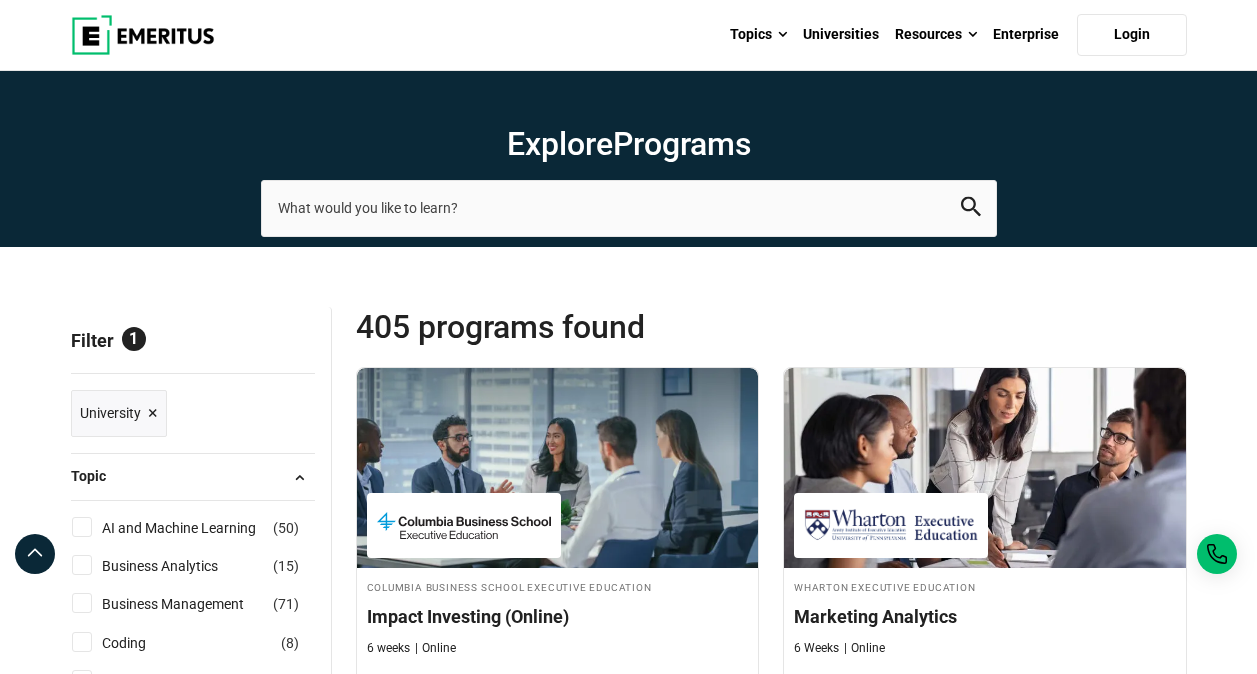 click on "University
×" at bounding box center (119, 413) 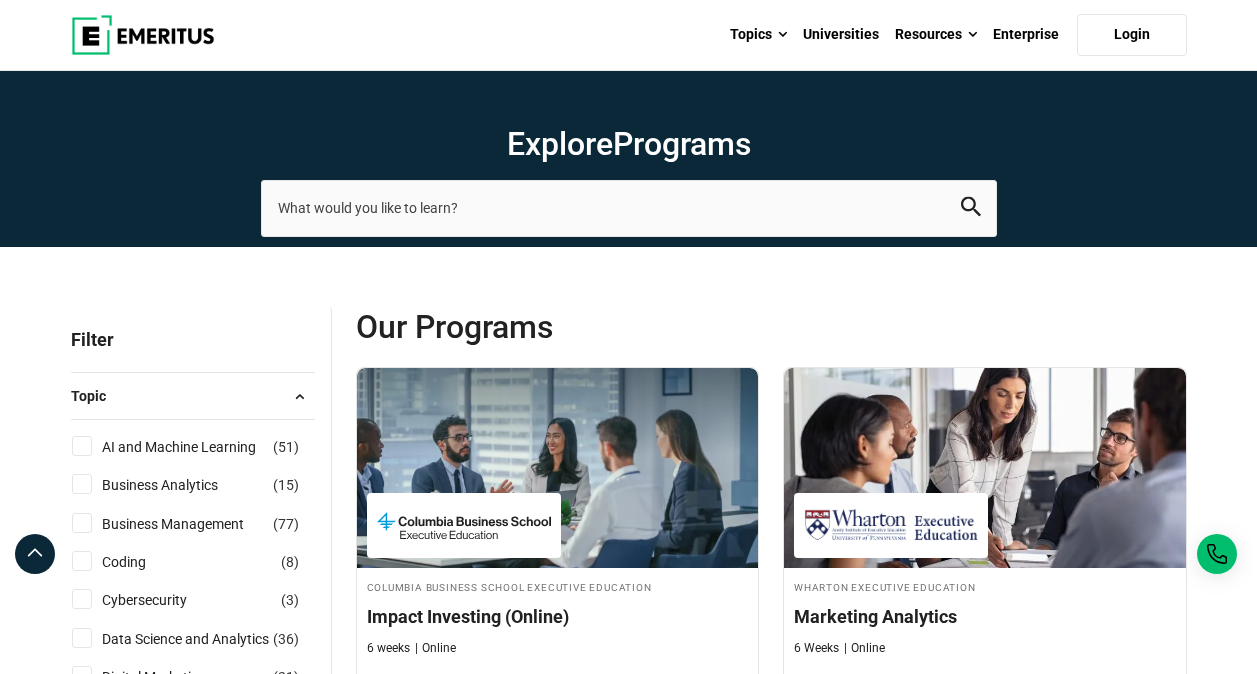 scroll, scrollTop: 300, scrollLeft: 0, axis: vertical 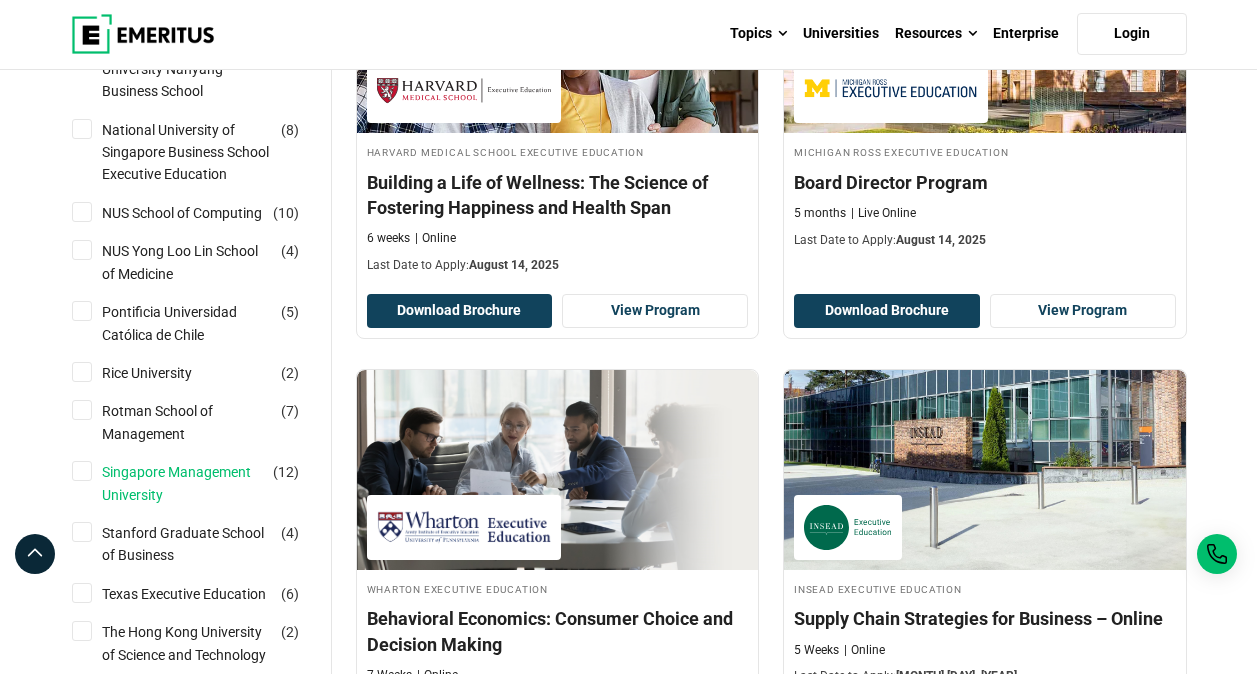 click on "Singapore Management University" at bounding box center [207, 483] 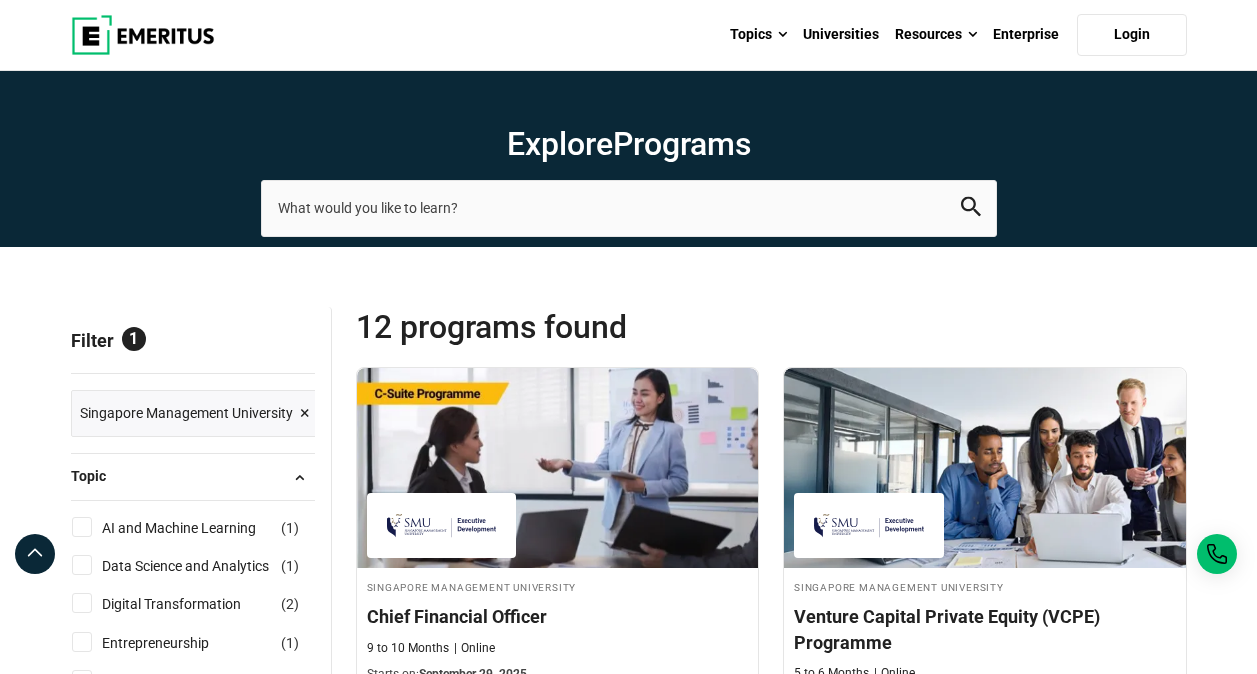 scroll, scrollTop: 0, scrollLeft: 0, axis: both 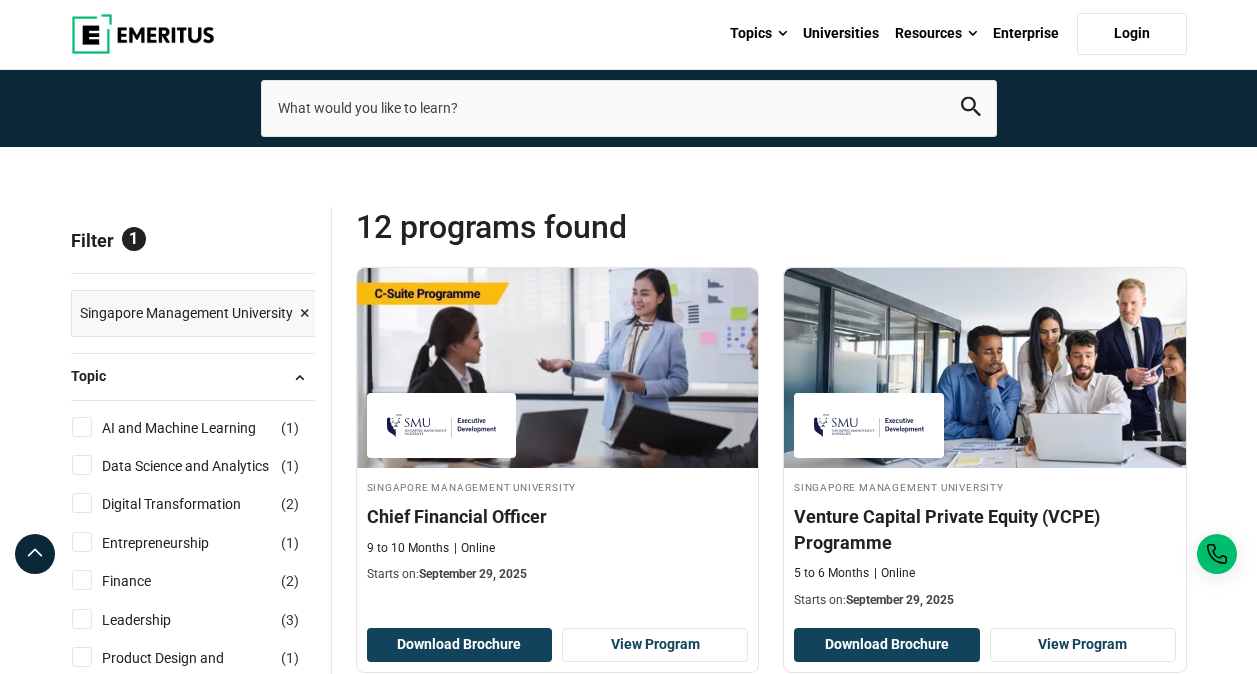 click on "×" at bounding box center (305, 313) 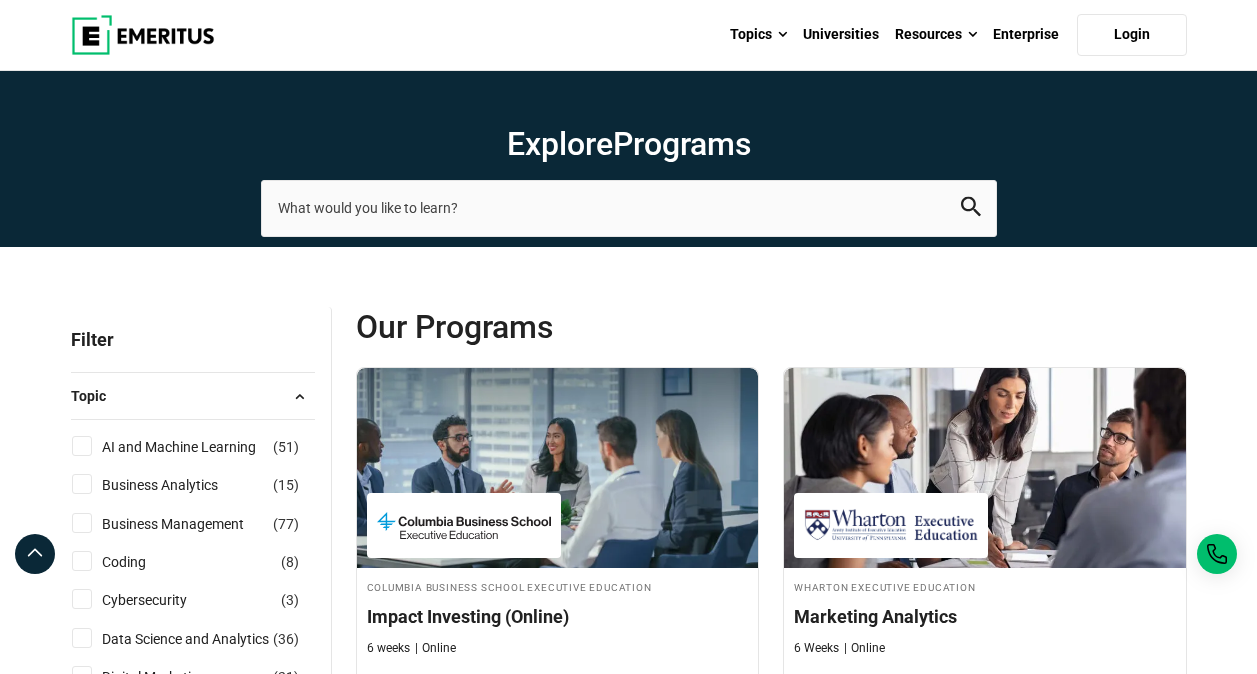 scroll, scrollTop: 500, scrollLeft: 0, axis: vertical 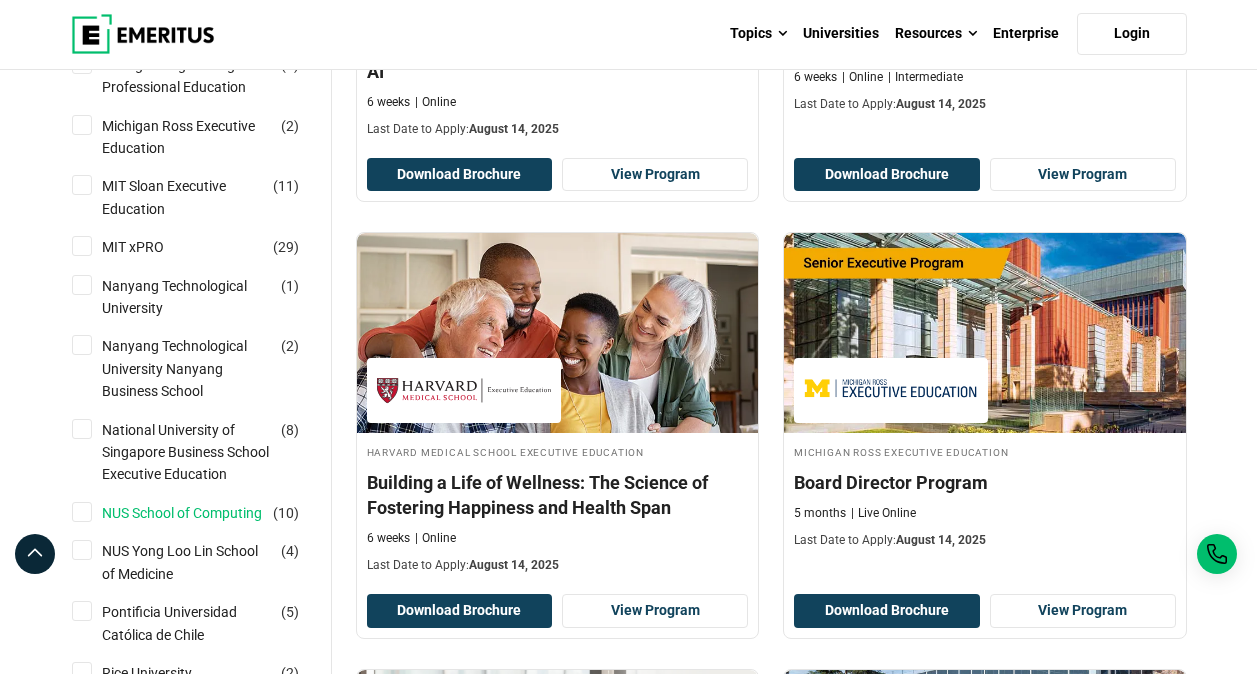 click on "NUS School of Computing" at bounding box center [202, 513] 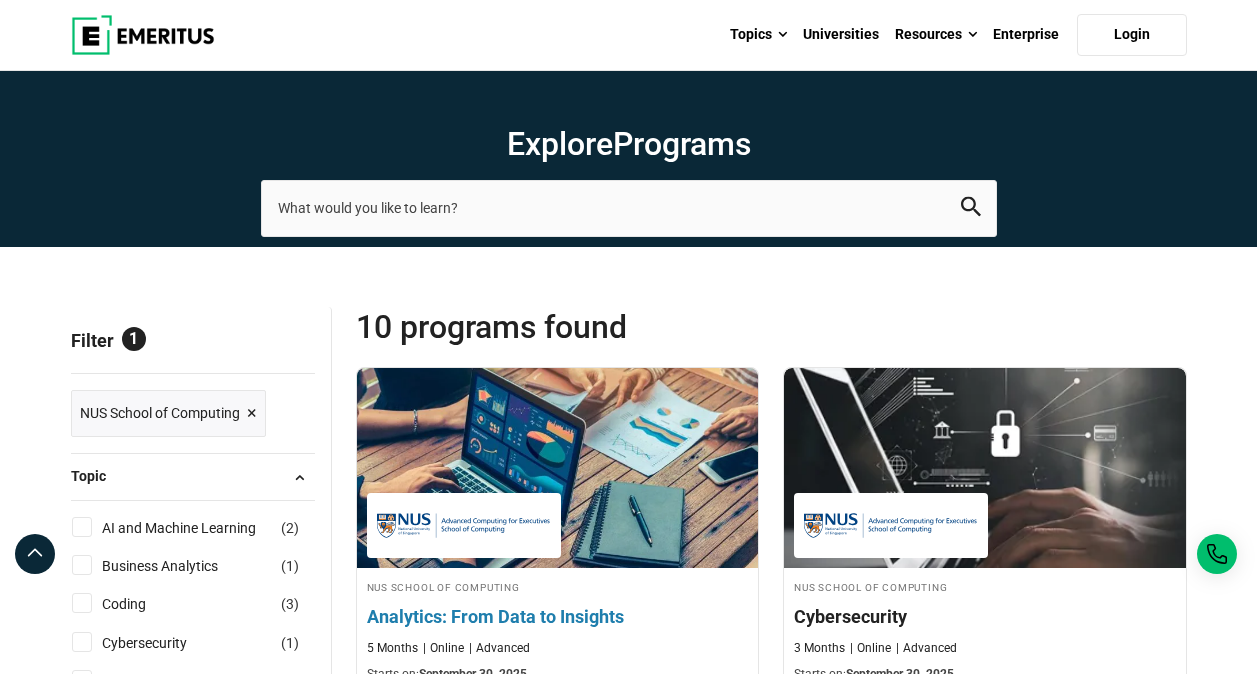scroll, scrollTop: 96, scrollLeft: 0, axis: vertical 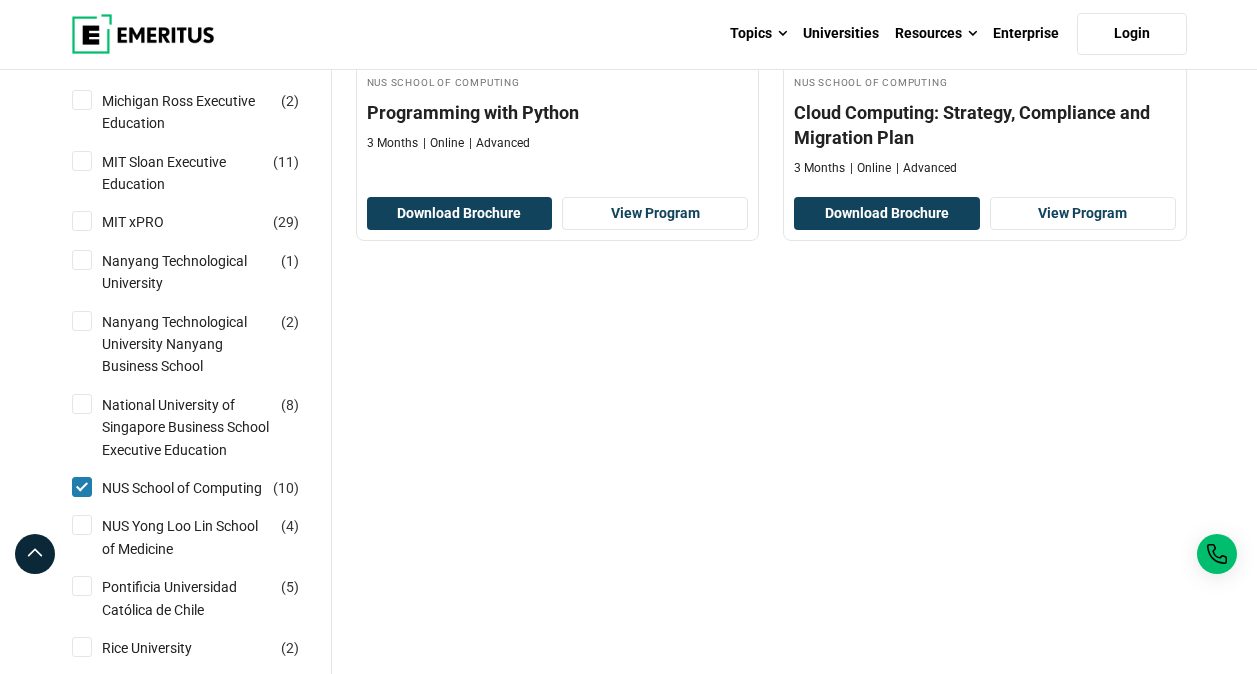 click on "National University of Singapore Business School Executive Education   ( 8 )" at bounding box center [82, 404] 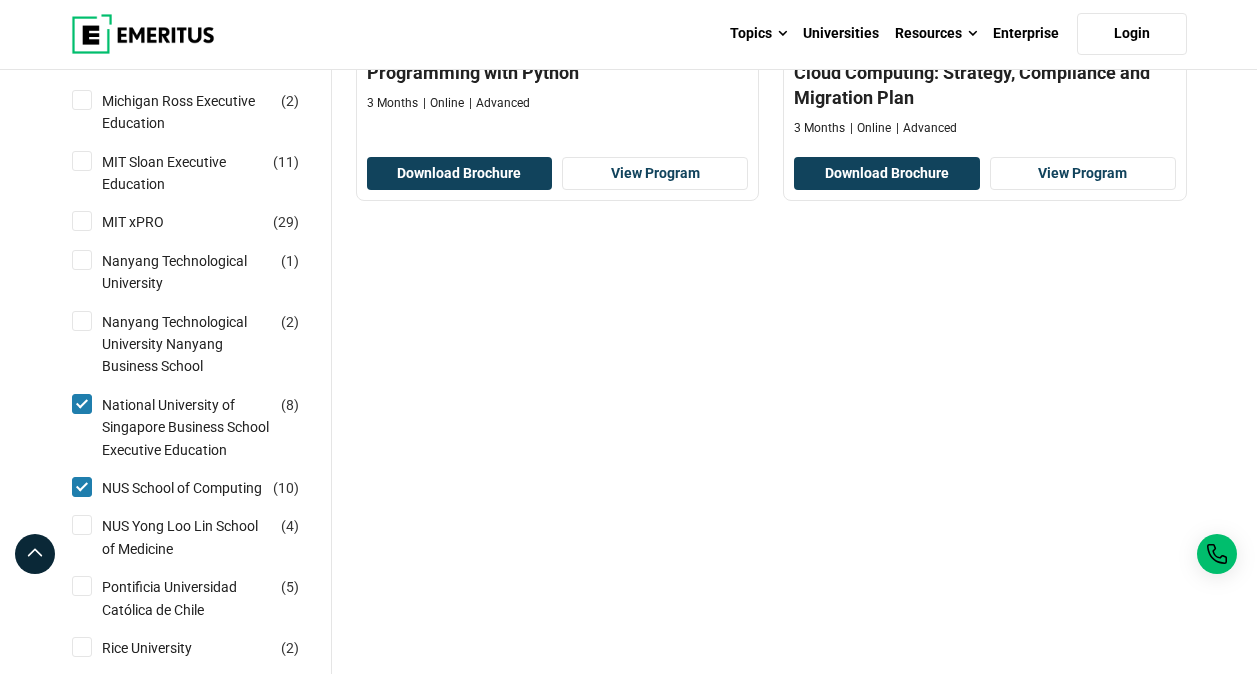 click on "NUS School of Computing   ( 10 )" at bounding box center (82, 487) 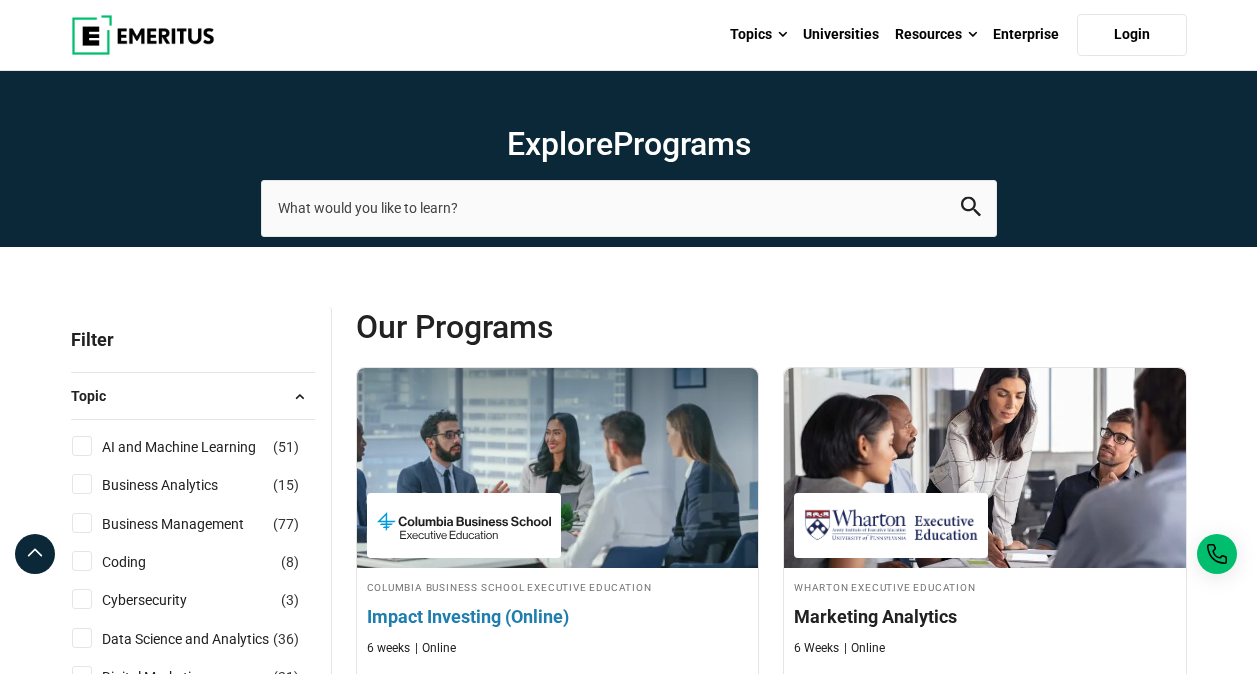 scroll, scrollTop: 0, scrollLeft: 0, axis: both 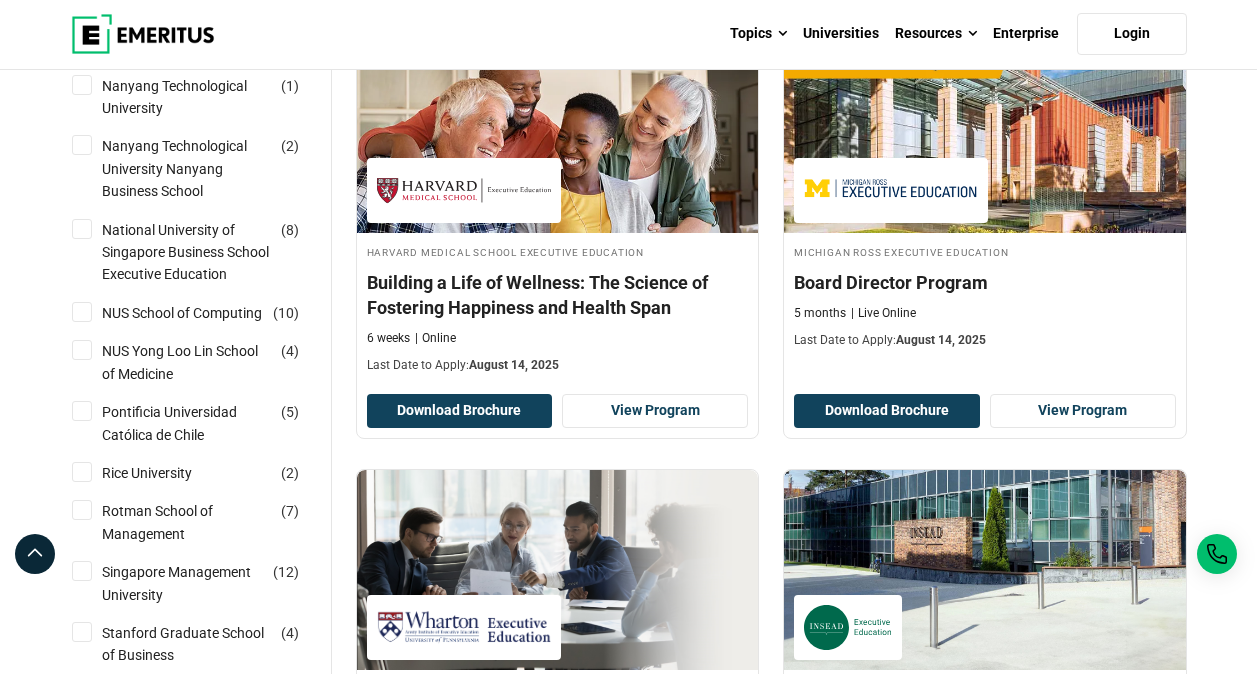 click on "National University of Singapore Business School Executive Education   ( 8 )" at bounding box center (82, 229) 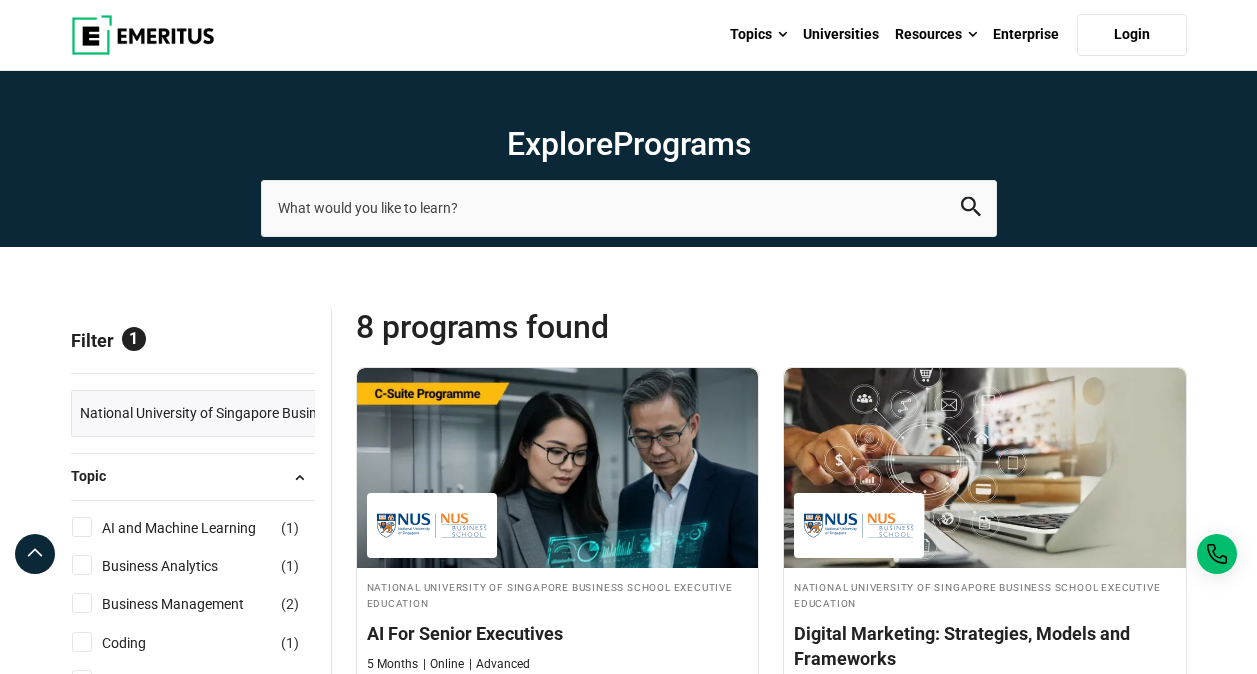 scroll, scrollTop: 300, scrollLeft: 0, axis: vertical 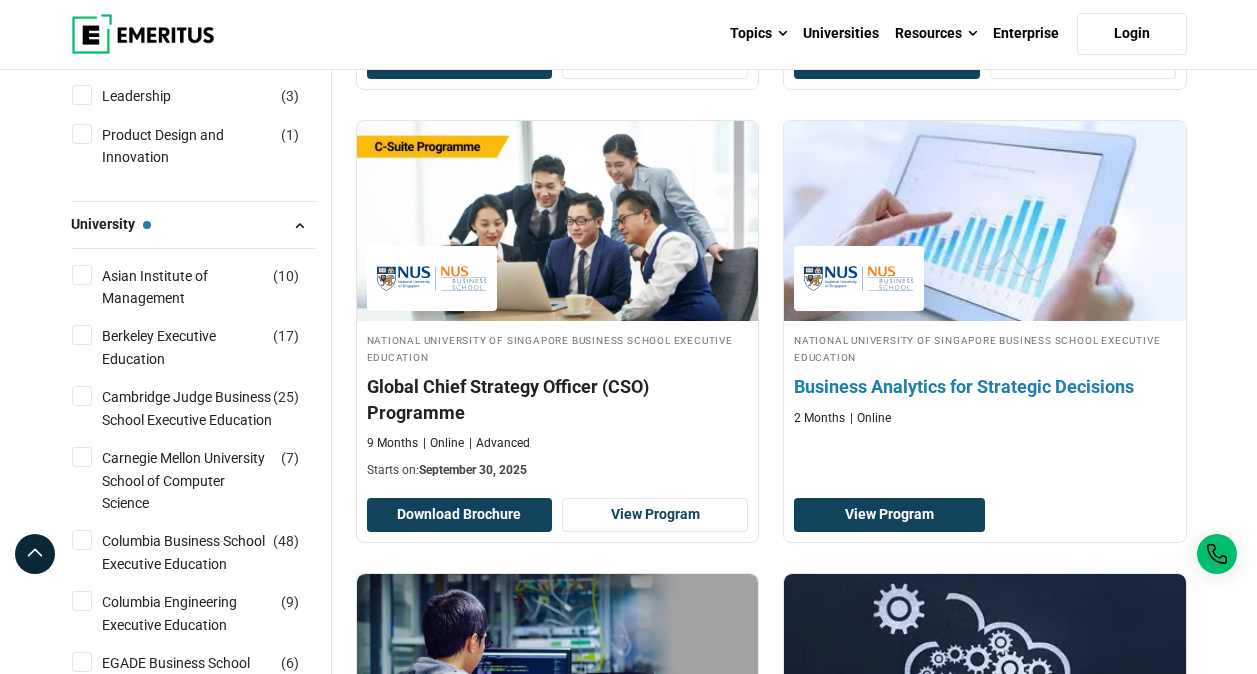 click on "National University of Singapore Business School Executive Education
Business Analytics for Strategic Decisions
2 Months
Online" at bounding box center [985, 379] 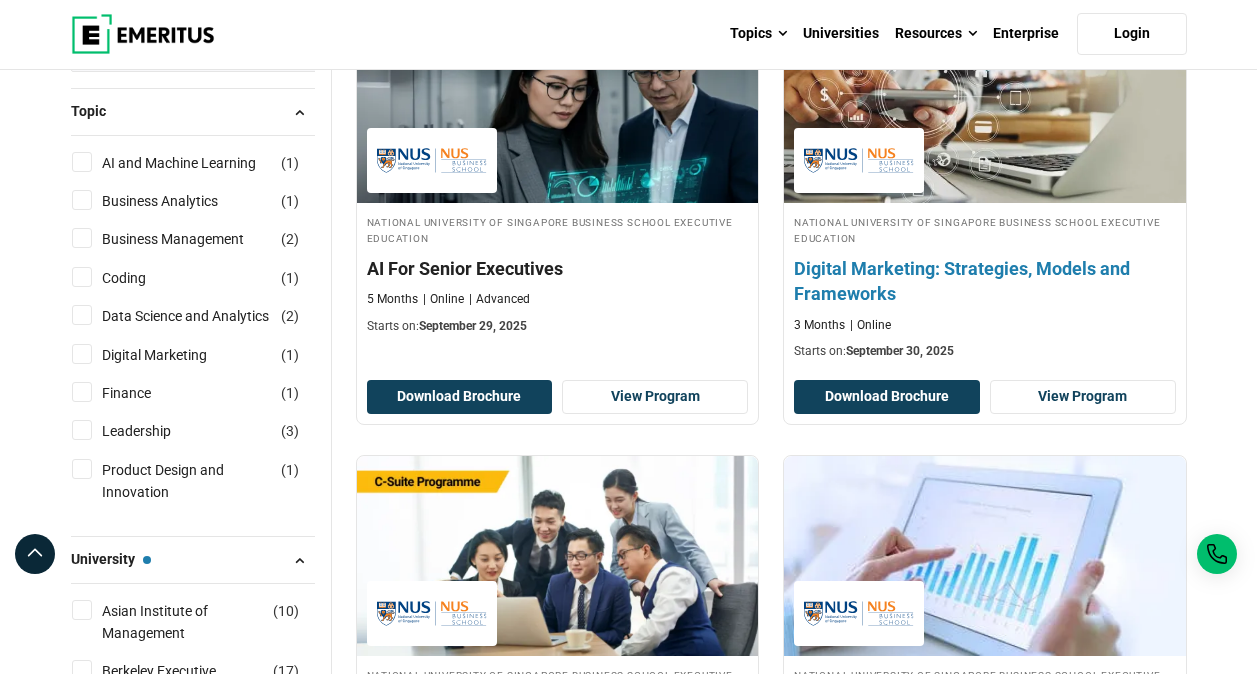scroll, scrollTop: 300, scrollLeft: 0, axis: vertical 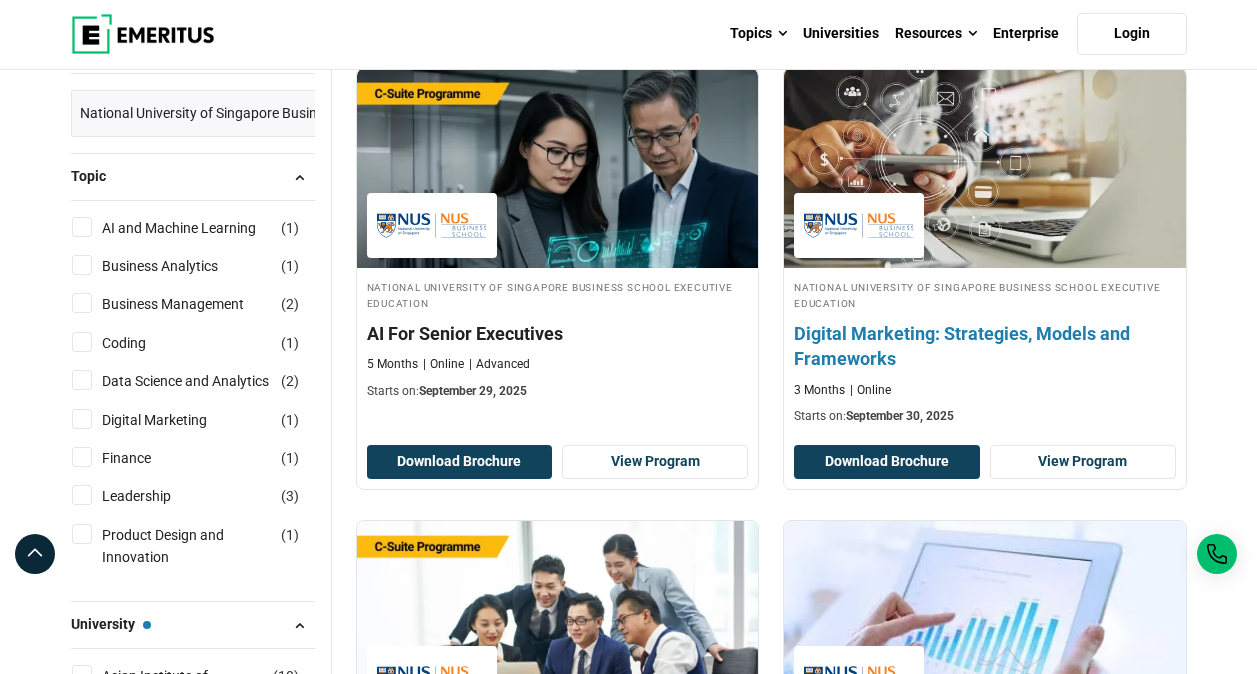 click on "Digital Marketing: Strategies, Models and Frameworks" at bounding box center (985, 346) 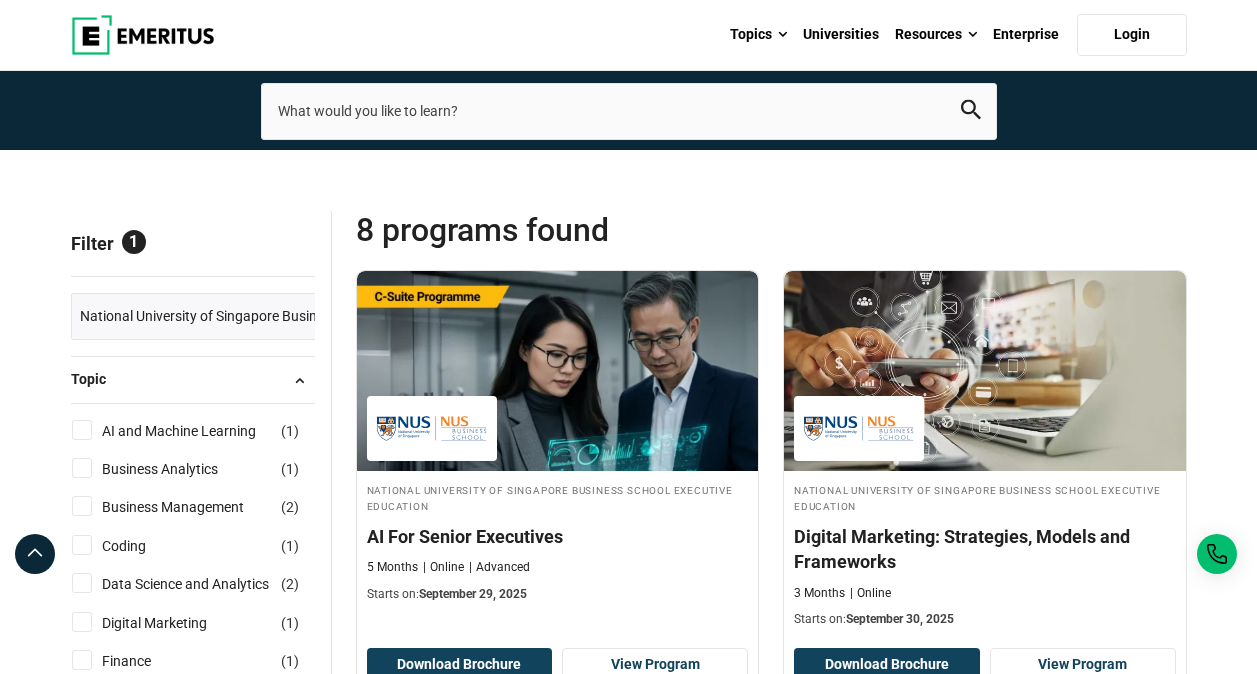 scroll, scrollTop: 0, scrollLeft: 0, axis: both 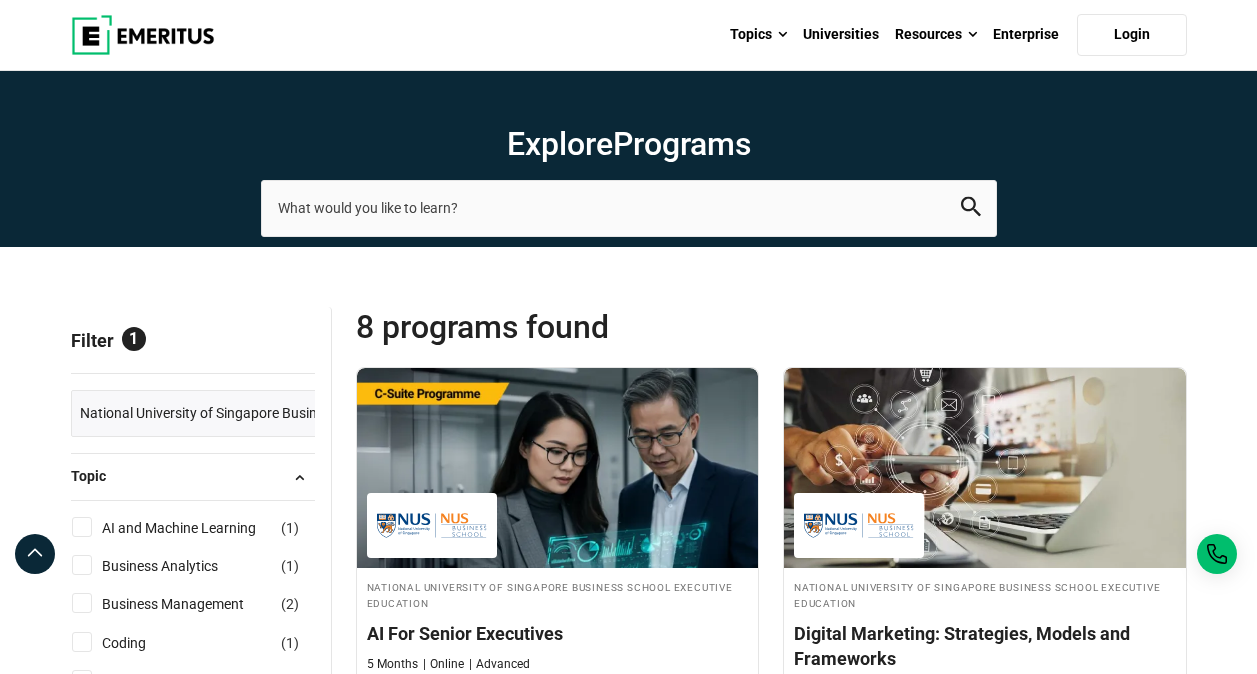click on "Reset all" at bounding box center [284, 343] 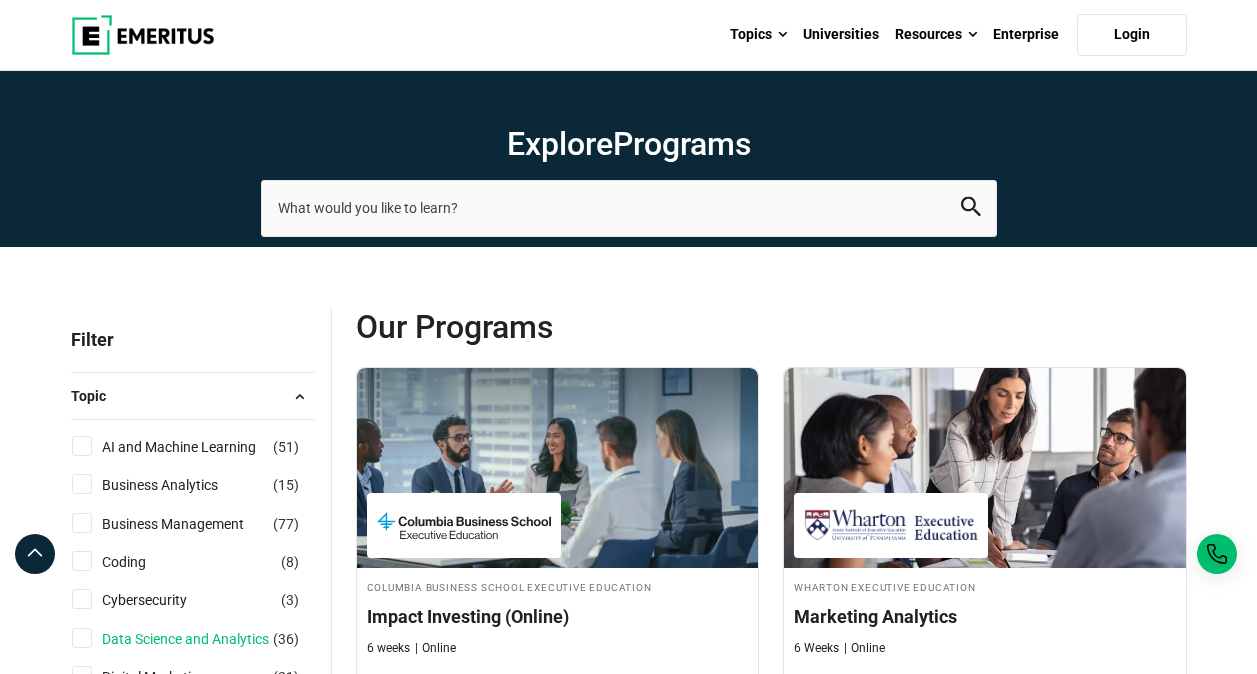scroll, scrollTop: 200, scrollLeft: 0, axis: vertical 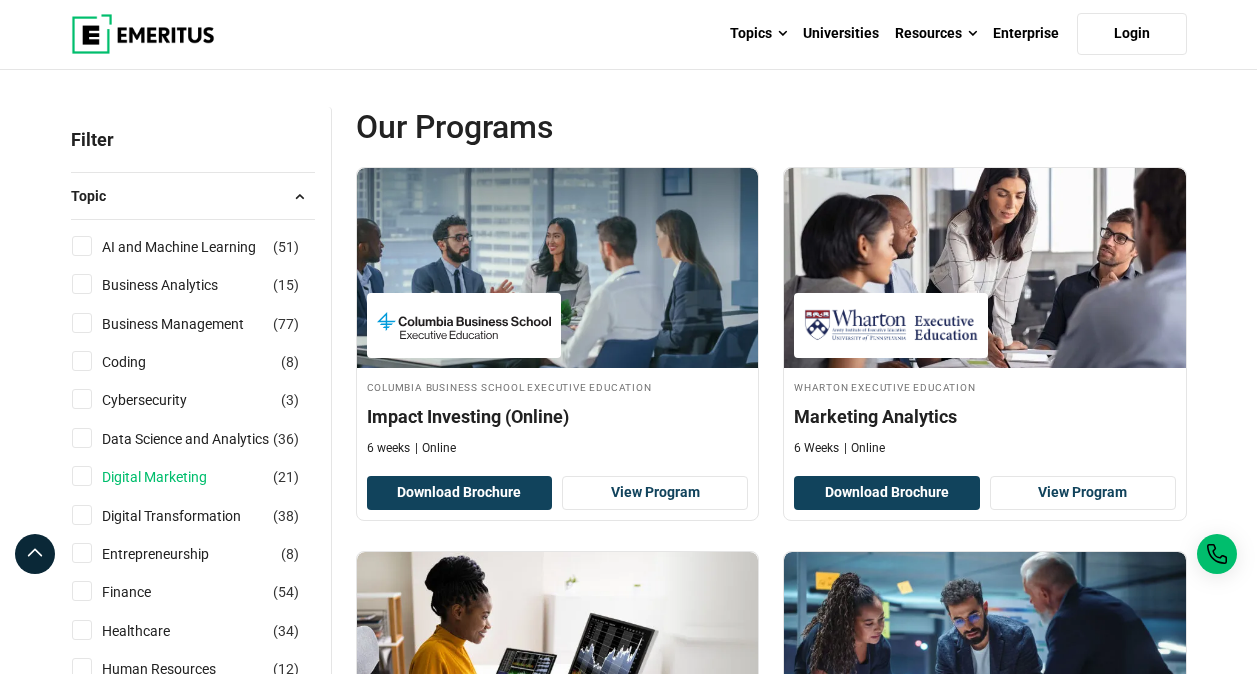 click on "Digital Marketing" at bounding box center (174, 477) 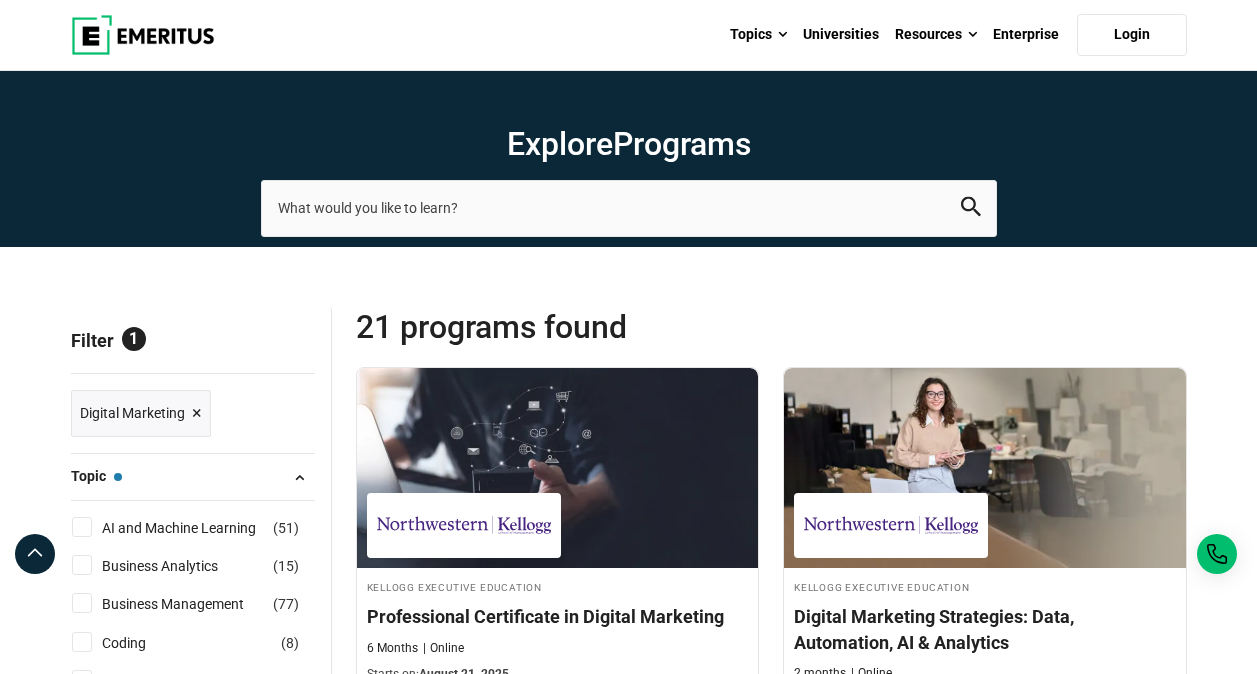 scroll, scrollTop: 0, scrollLeft: 0, axis: both 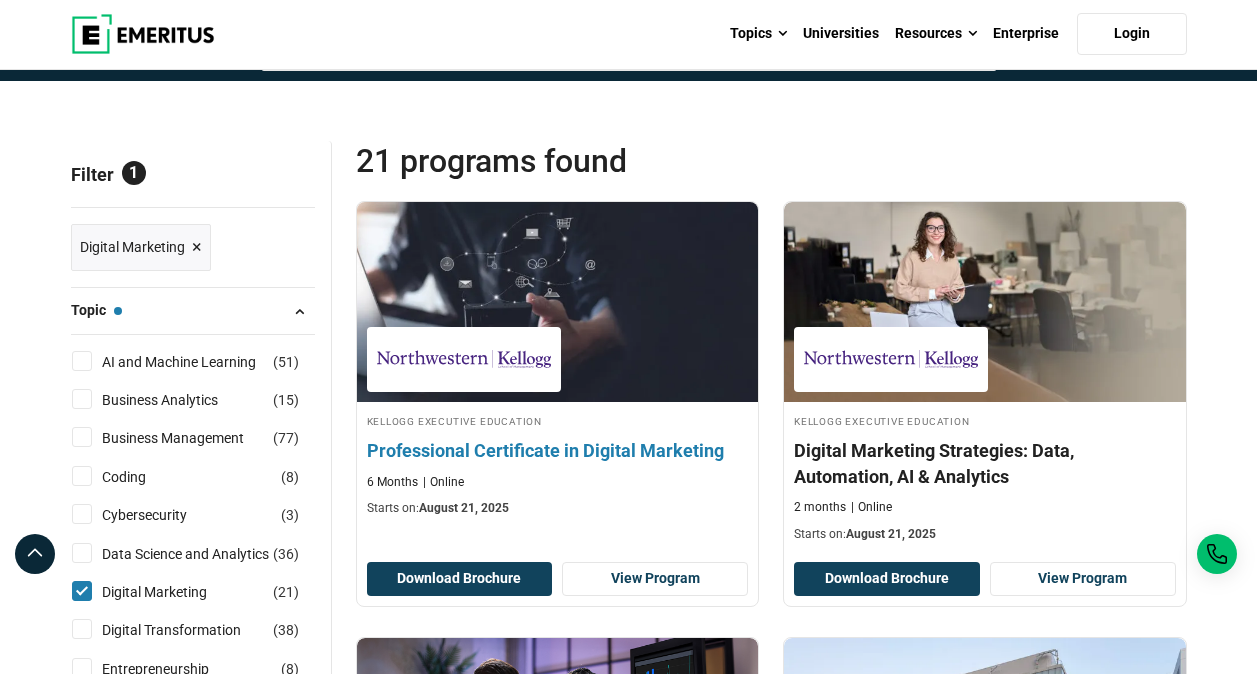 click on "Professional Certificate in Digital Marketing" at bounding box center [558, 450] 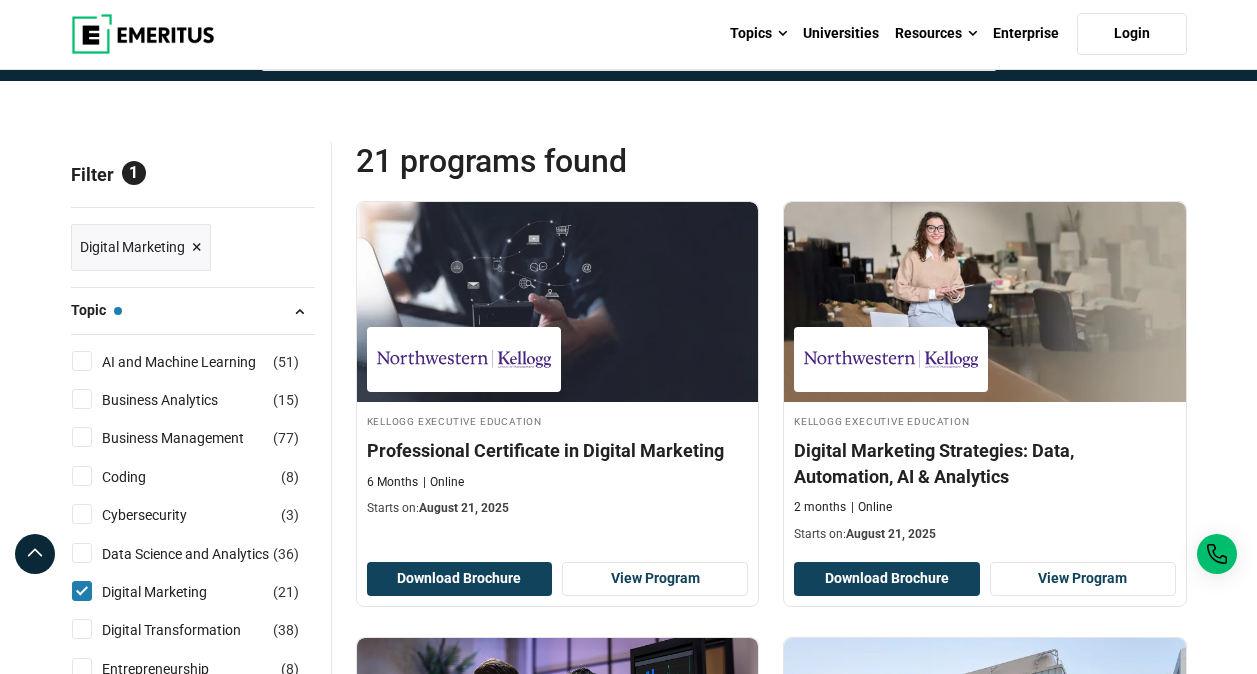 click on "×" at bounding box center (197, 247) 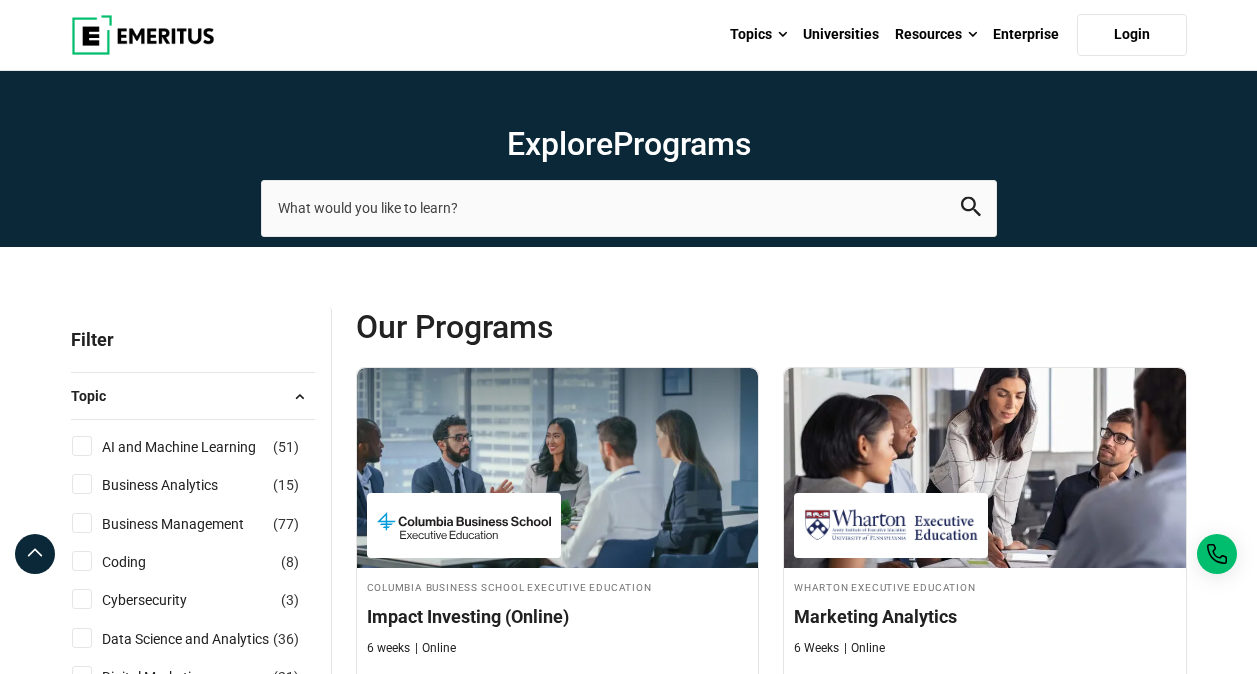 scroll, scrollTop: 300, scrollLeft: 0, axis: vertical 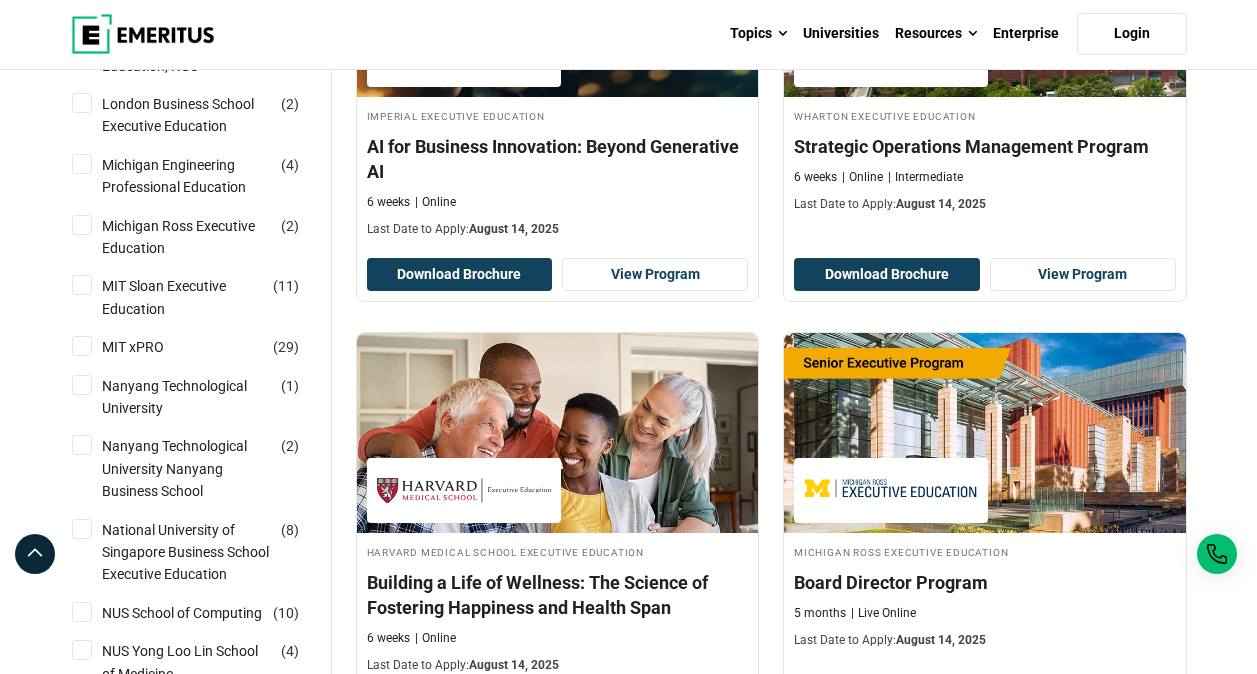 click on "Nanyang Technological University   ( 1 )" at bounding box center [82, 385] 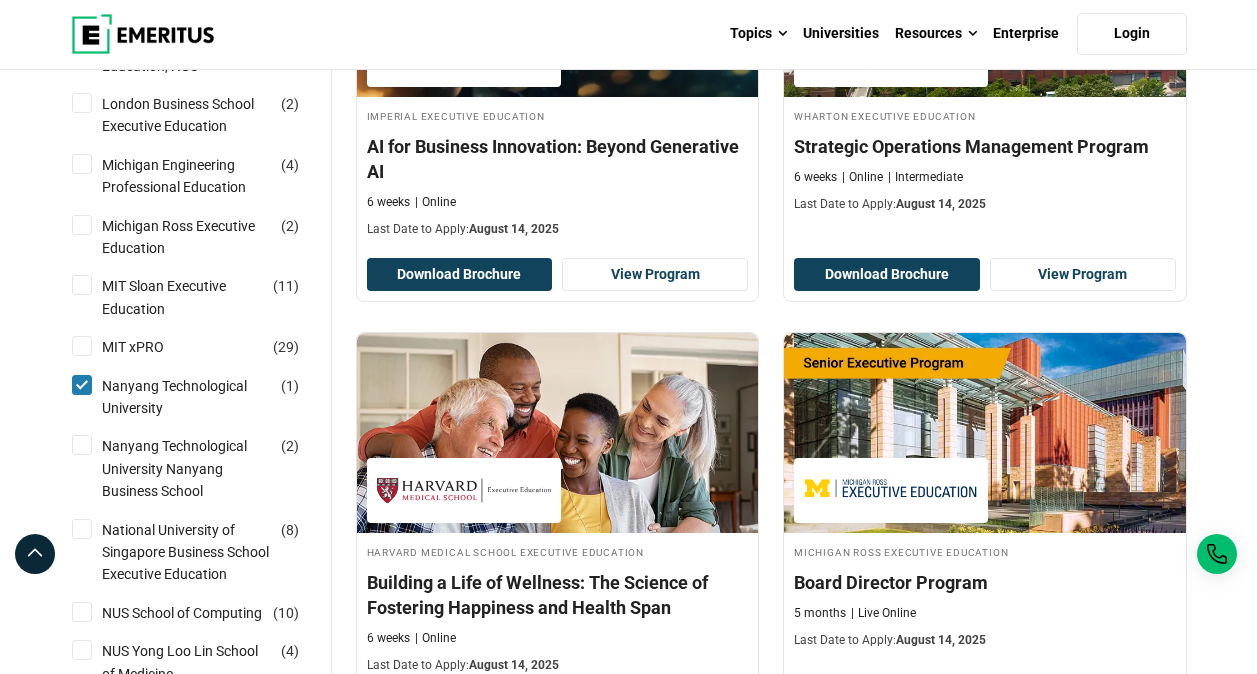 click on "Nanyang Technological University Nanyang Business School   ( 2 )" at bounding box center [82, 445] 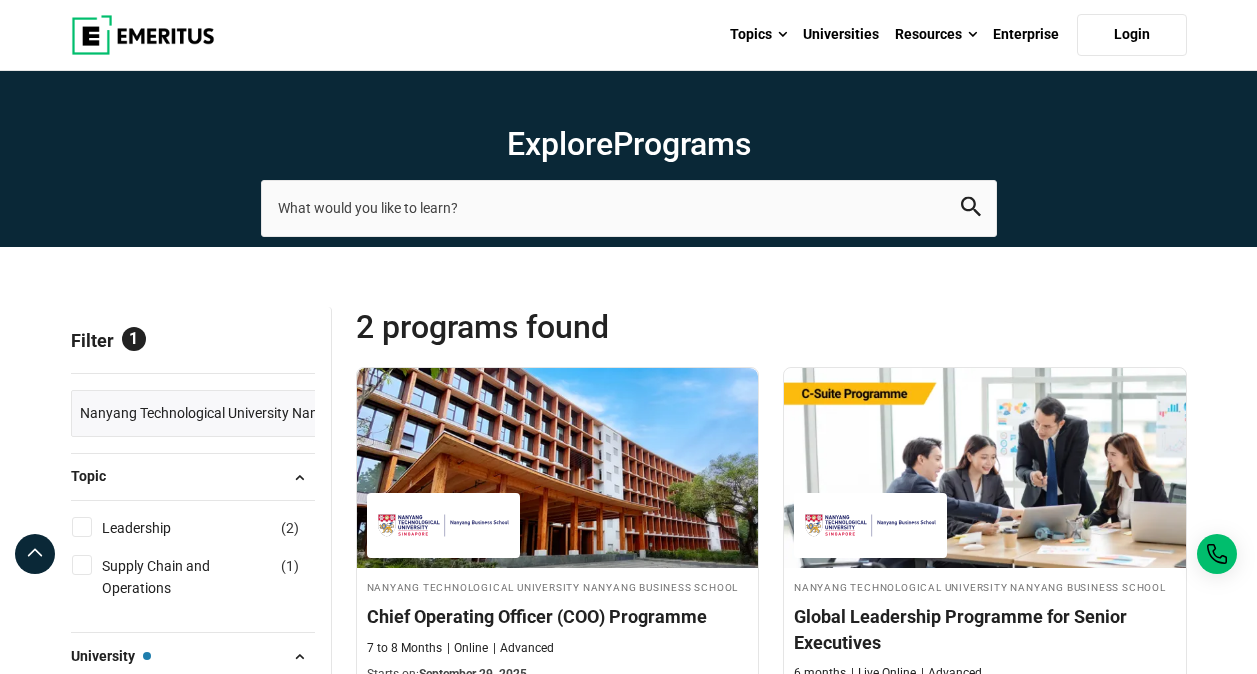 scroll, scrollTop: 100, scrollLeft: 0, axis: vertical 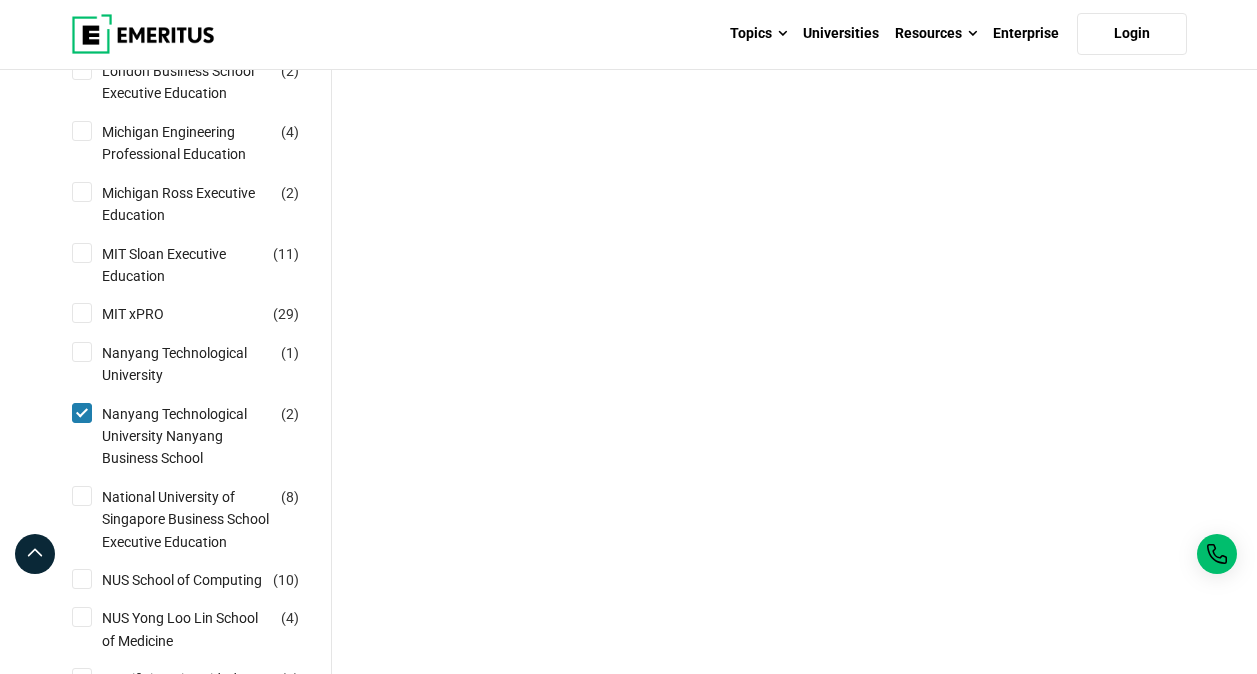 click on "Nanyang Technological University   ( 1 )" at bounding box center [82, 352] 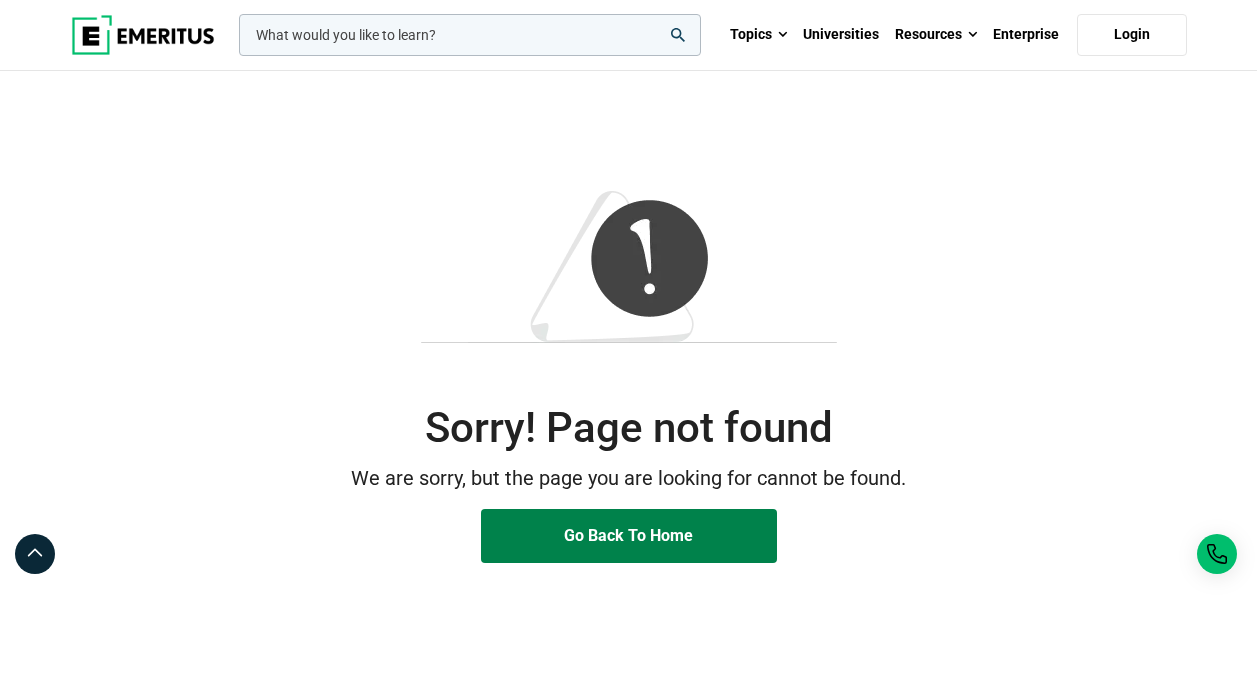 scroll, scrollTop: 0, scrollLeft: 0, axis: both 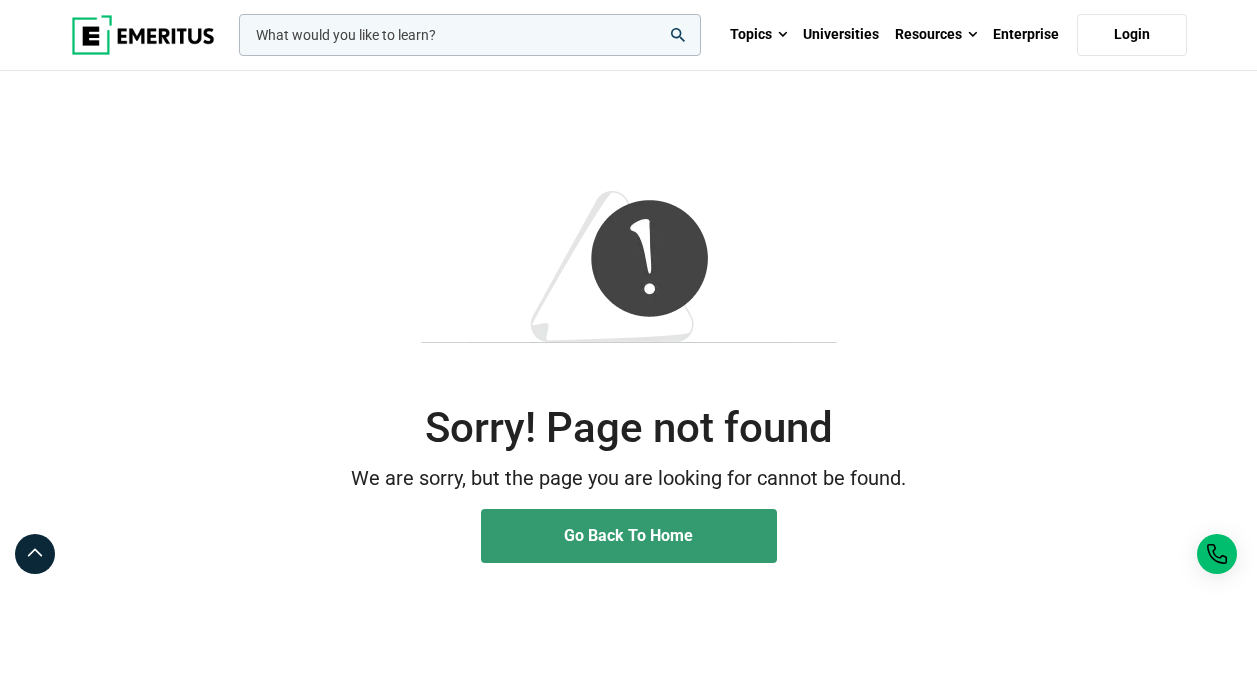 click on "Go Back To Home" at bounding box center (628, 535) 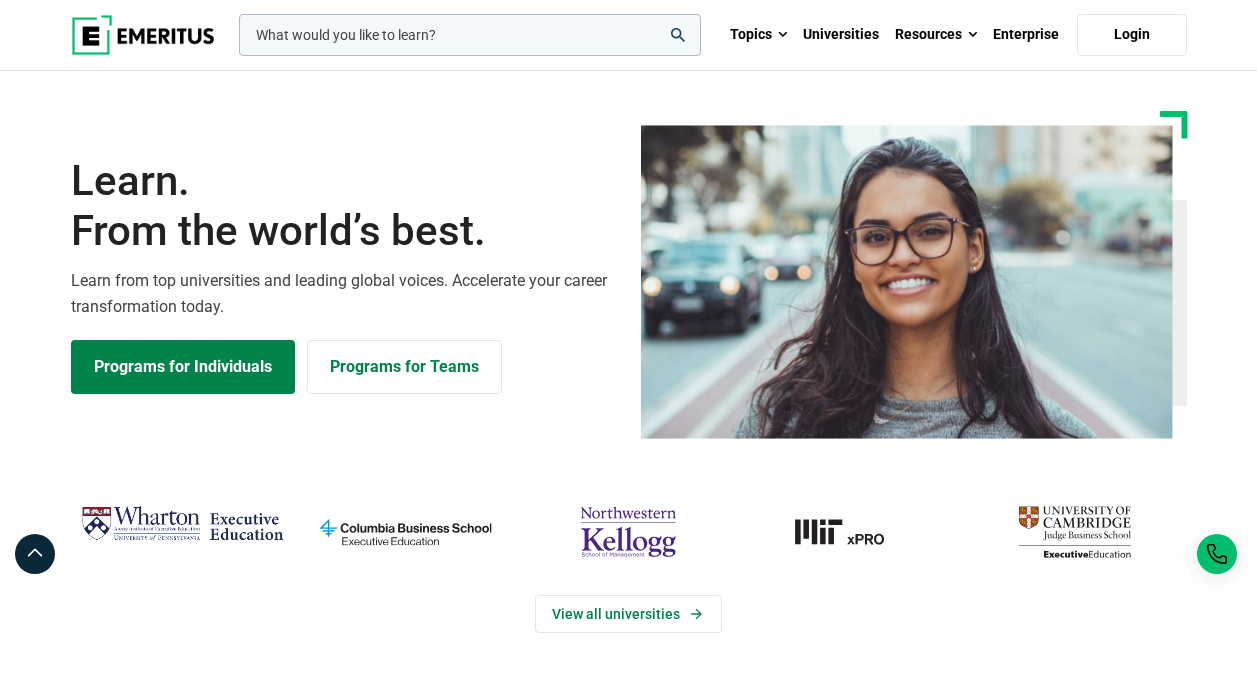 scroll, scrollTop: 0, scrollLeft: 0, axis: both 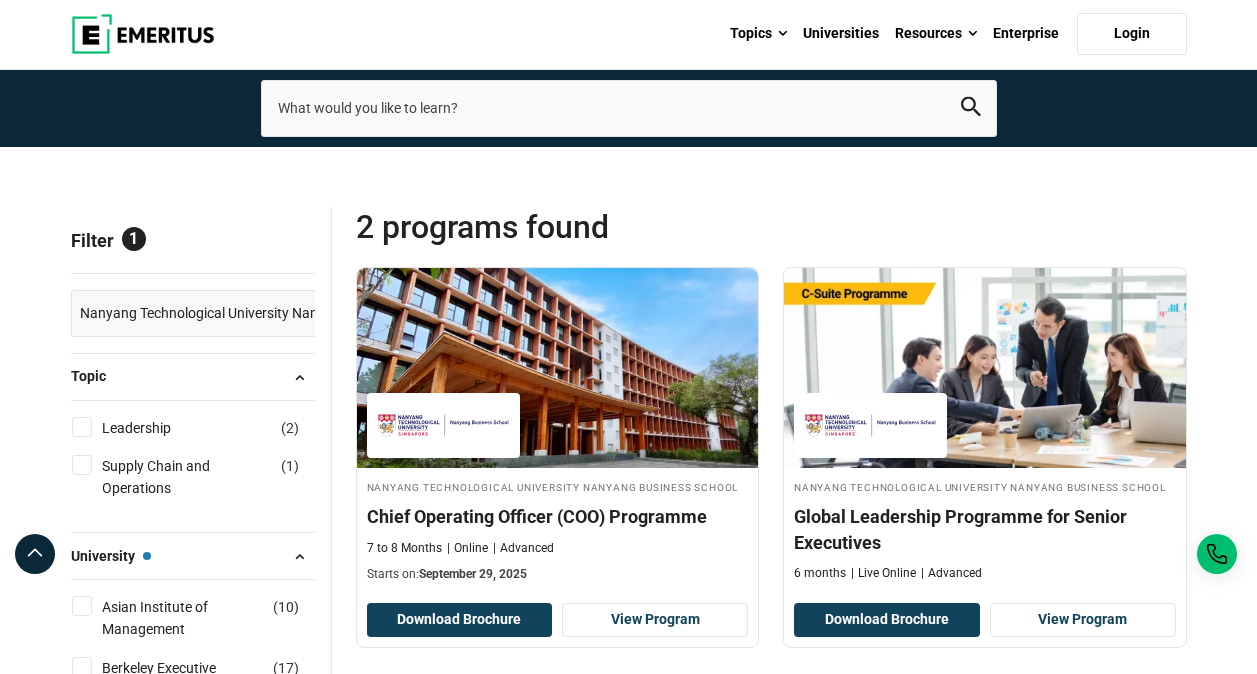 click on "Reset all" at bounding box center [284, 243] 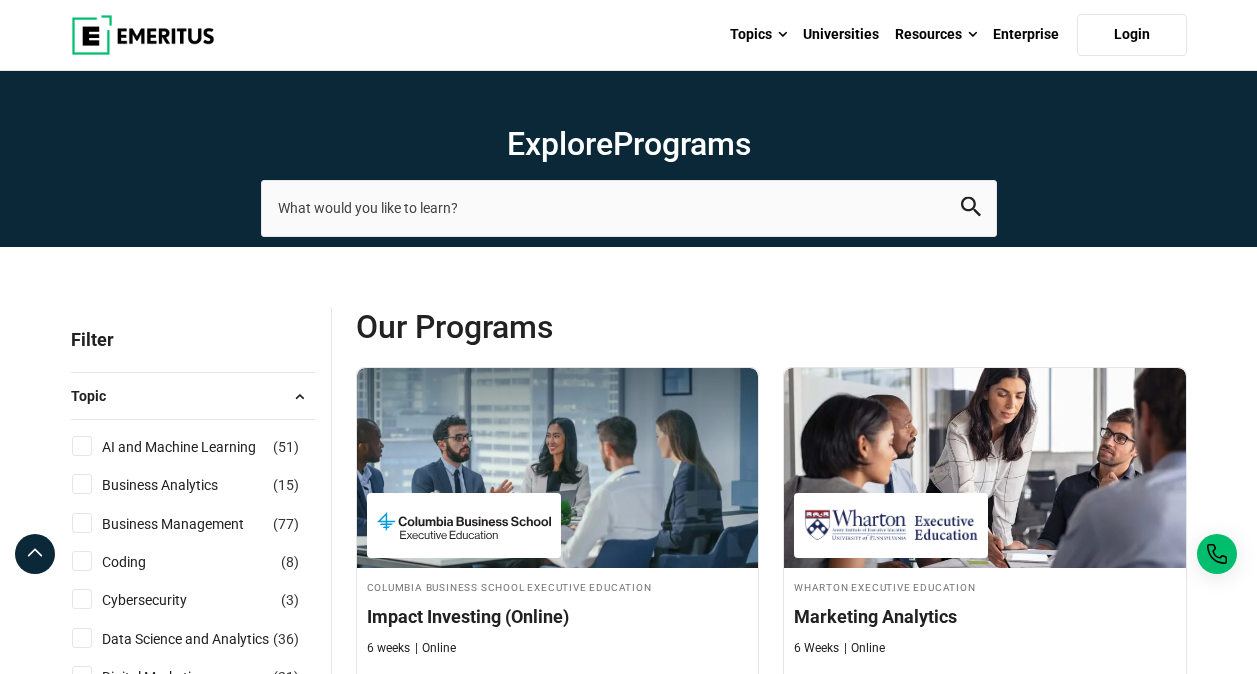 scroll, scrollTop: 0, scrollLeft: 0, axis: both 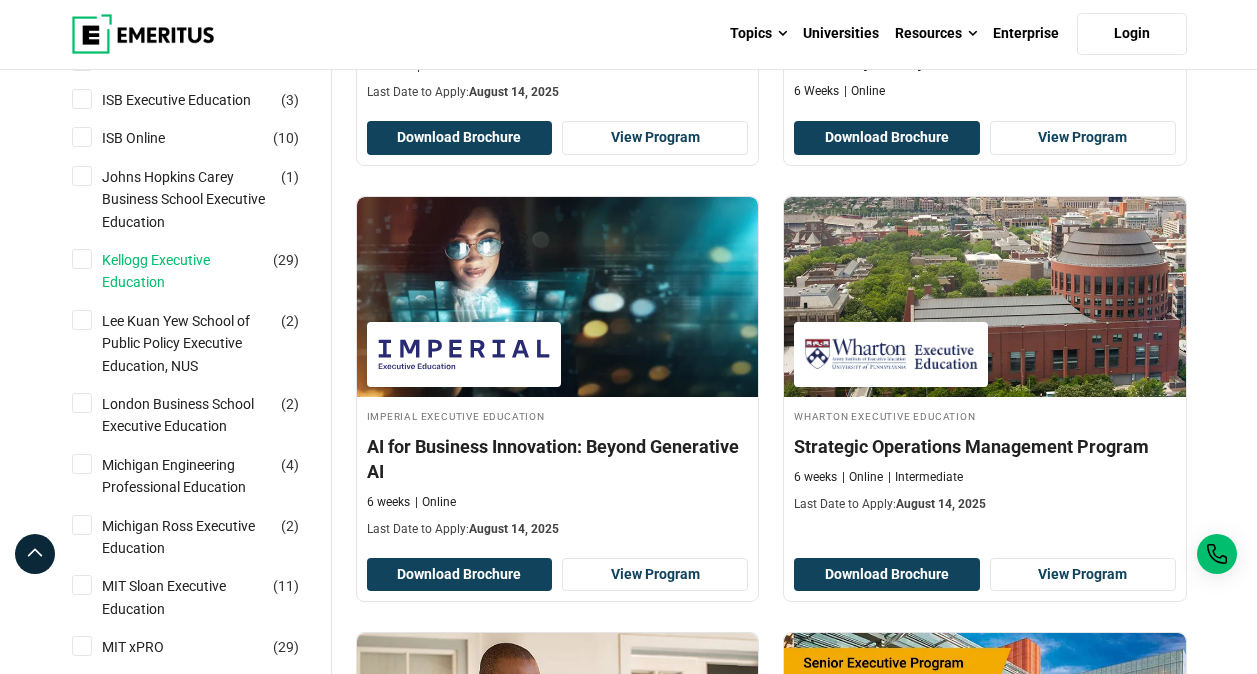 click on "Kellogg Executive Education" at bounding box center [207, 271] 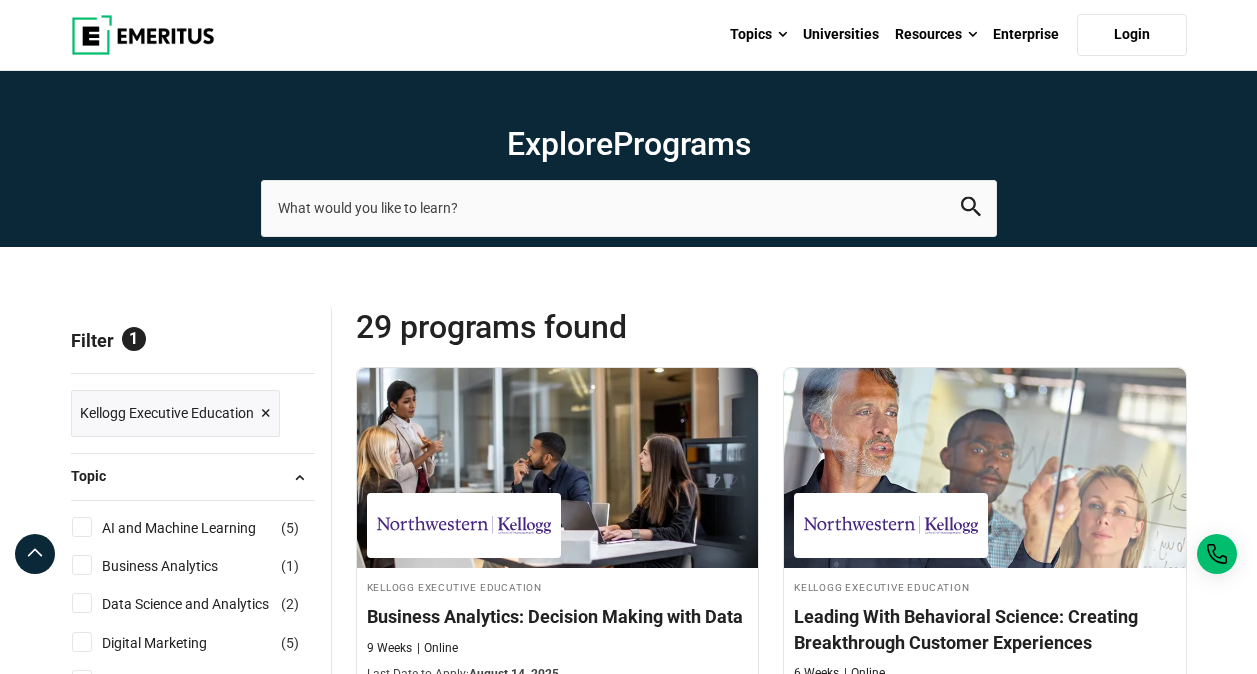 scroll, scrollTop: 0, scrollLeft: 0, axis: both 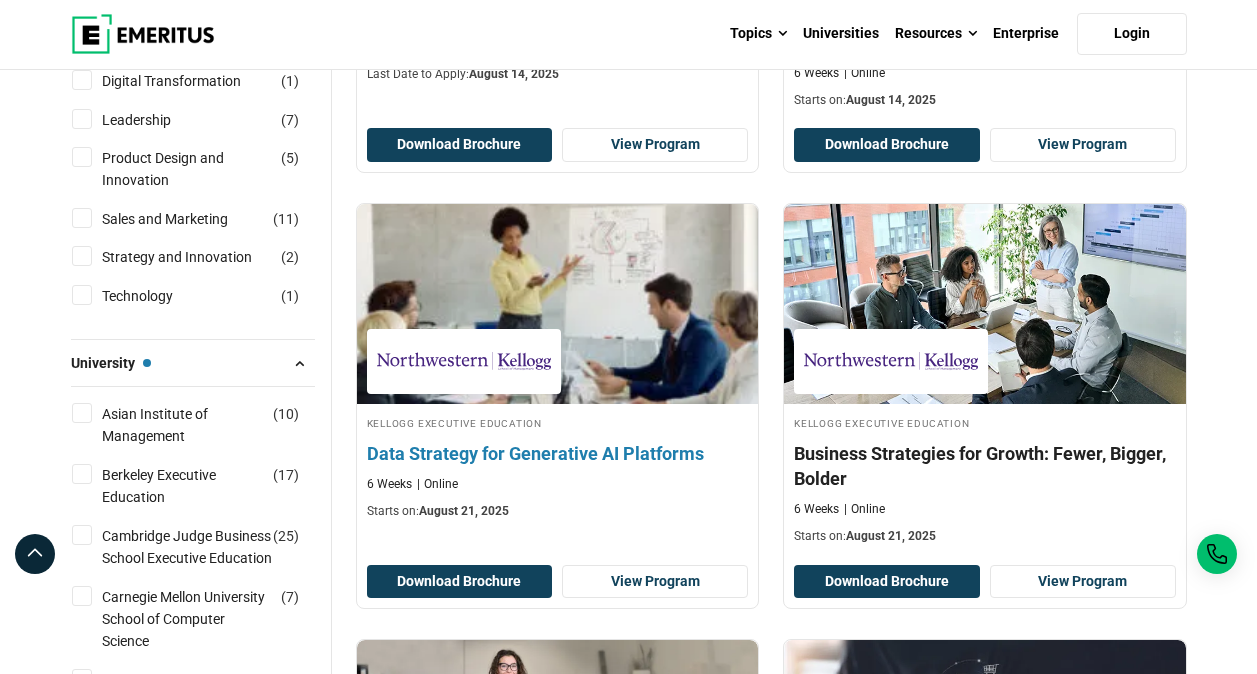 click on "Data Strategy for Generative AI Platforms" at bounding box center (558, 453) 